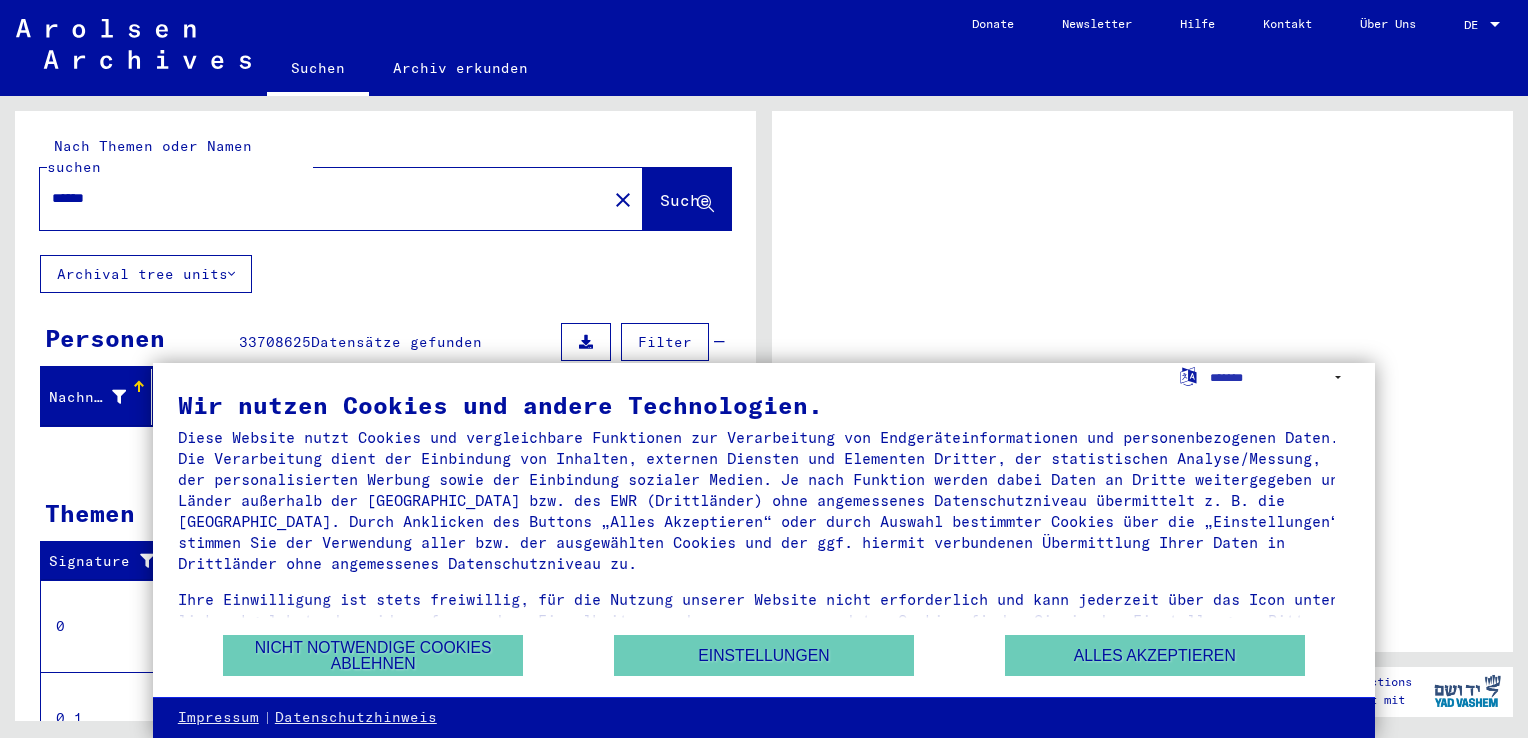 scroll, scrollTop: 0, scrollLeft: 0, axis: both 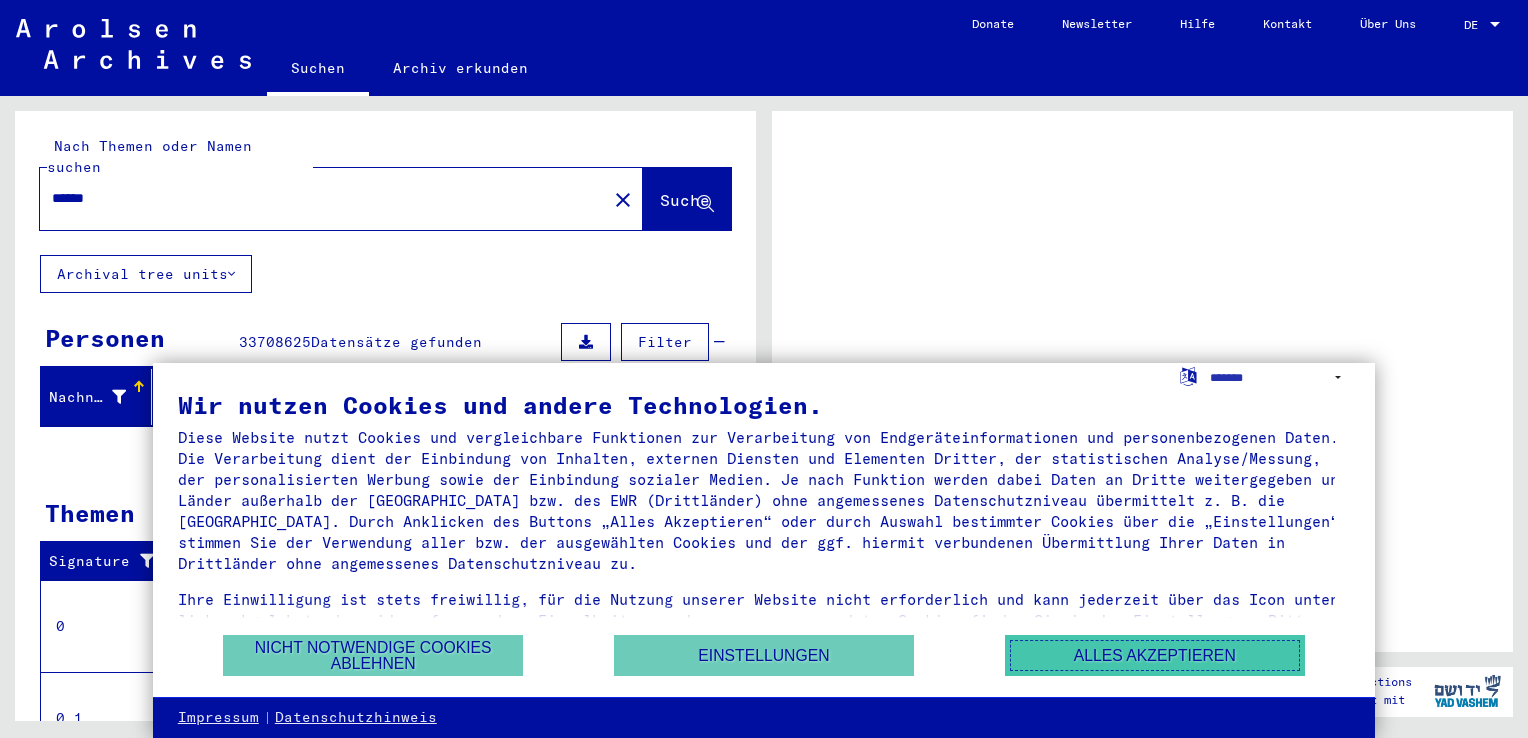 click on "Alles akzeptieren" at bounding box center (1155, 655) 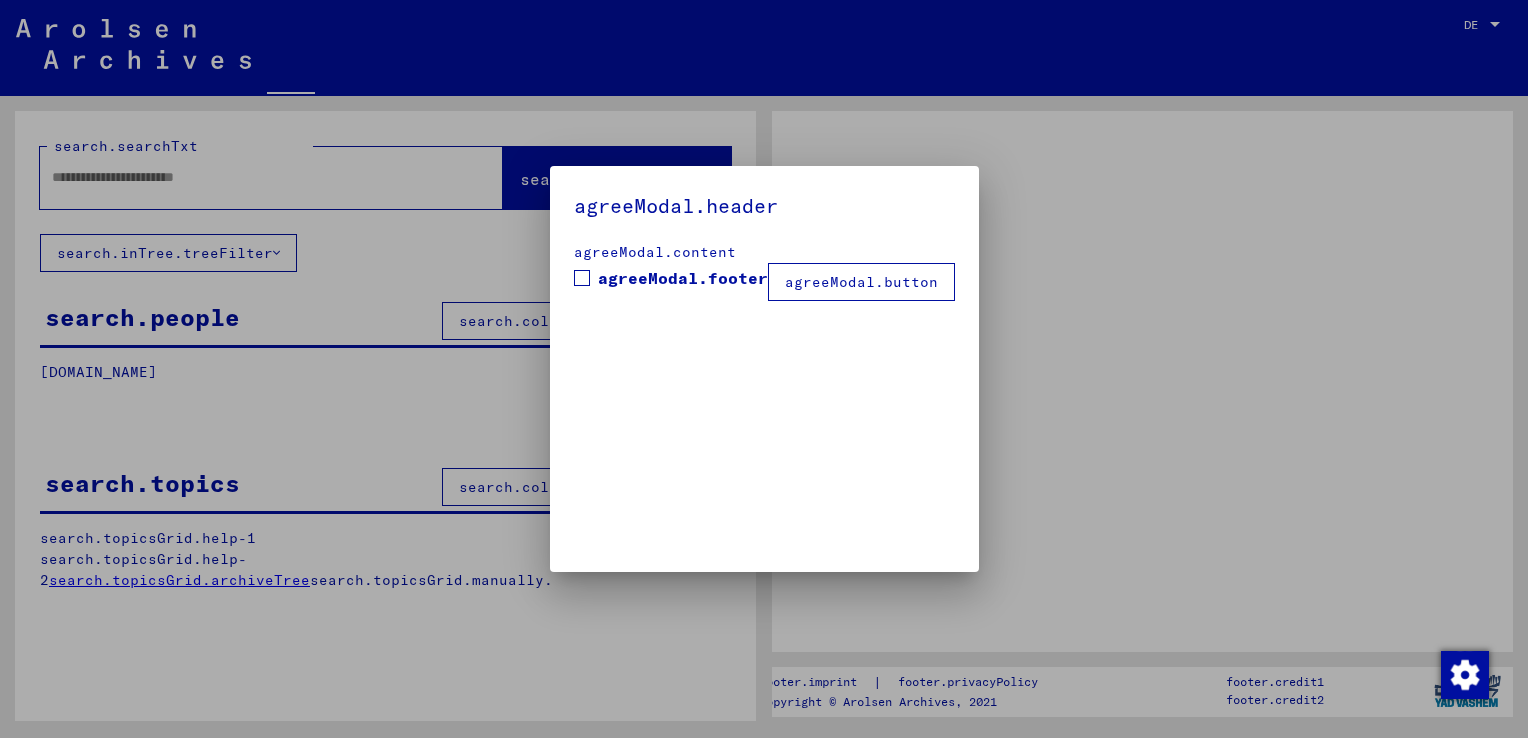 type on "******" 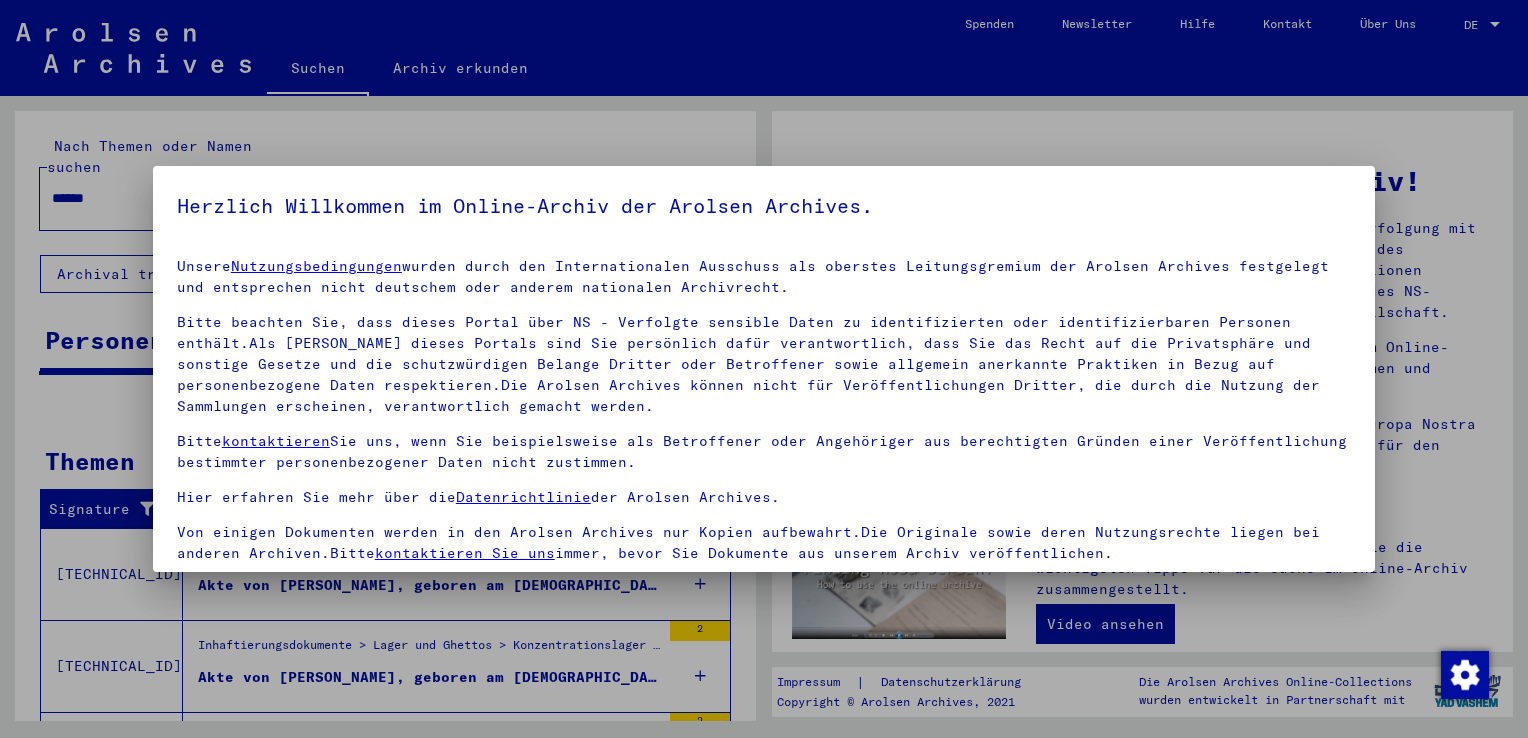 scroll, scrollTop: 173, scrollLeft: 0, axis: vertical 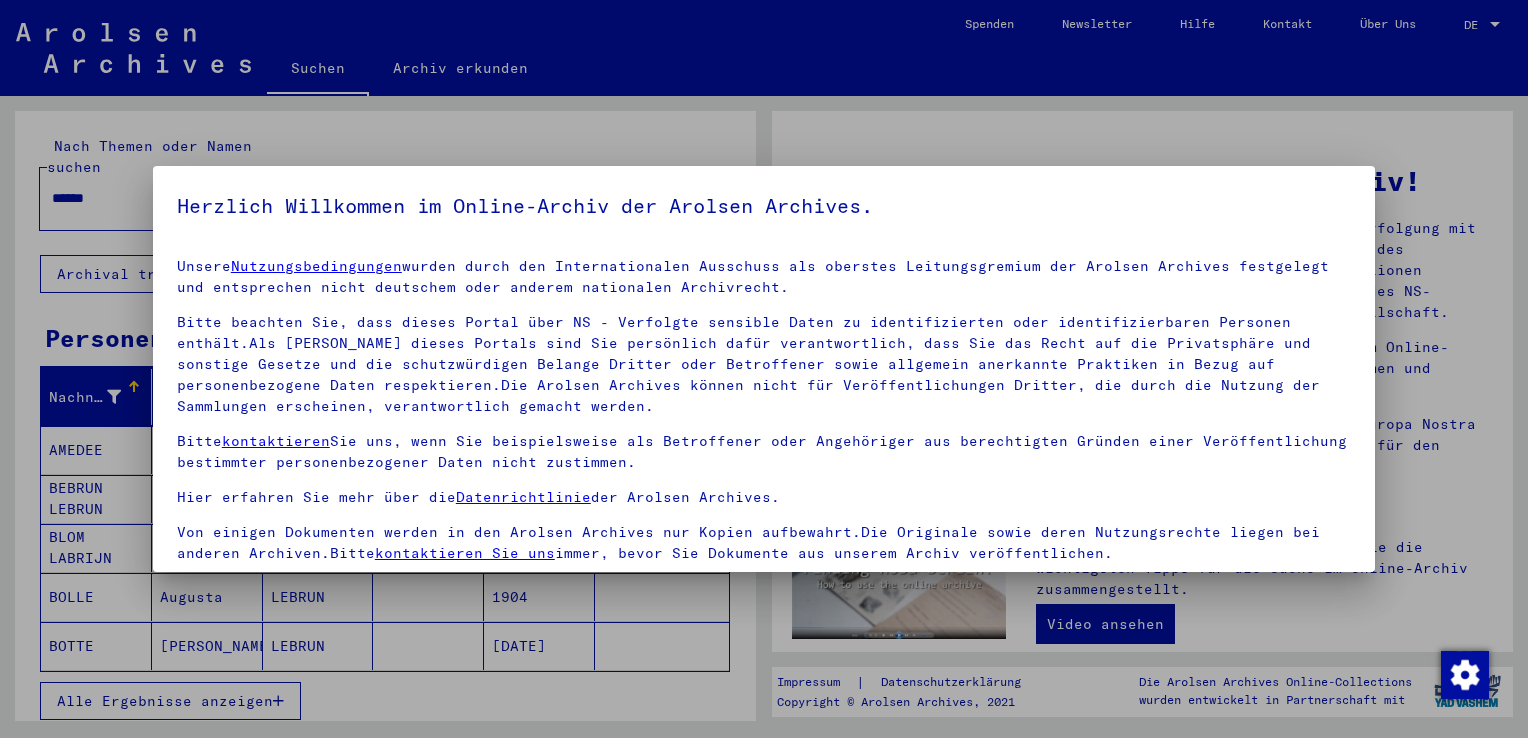 click at bounding box center [764, 369] 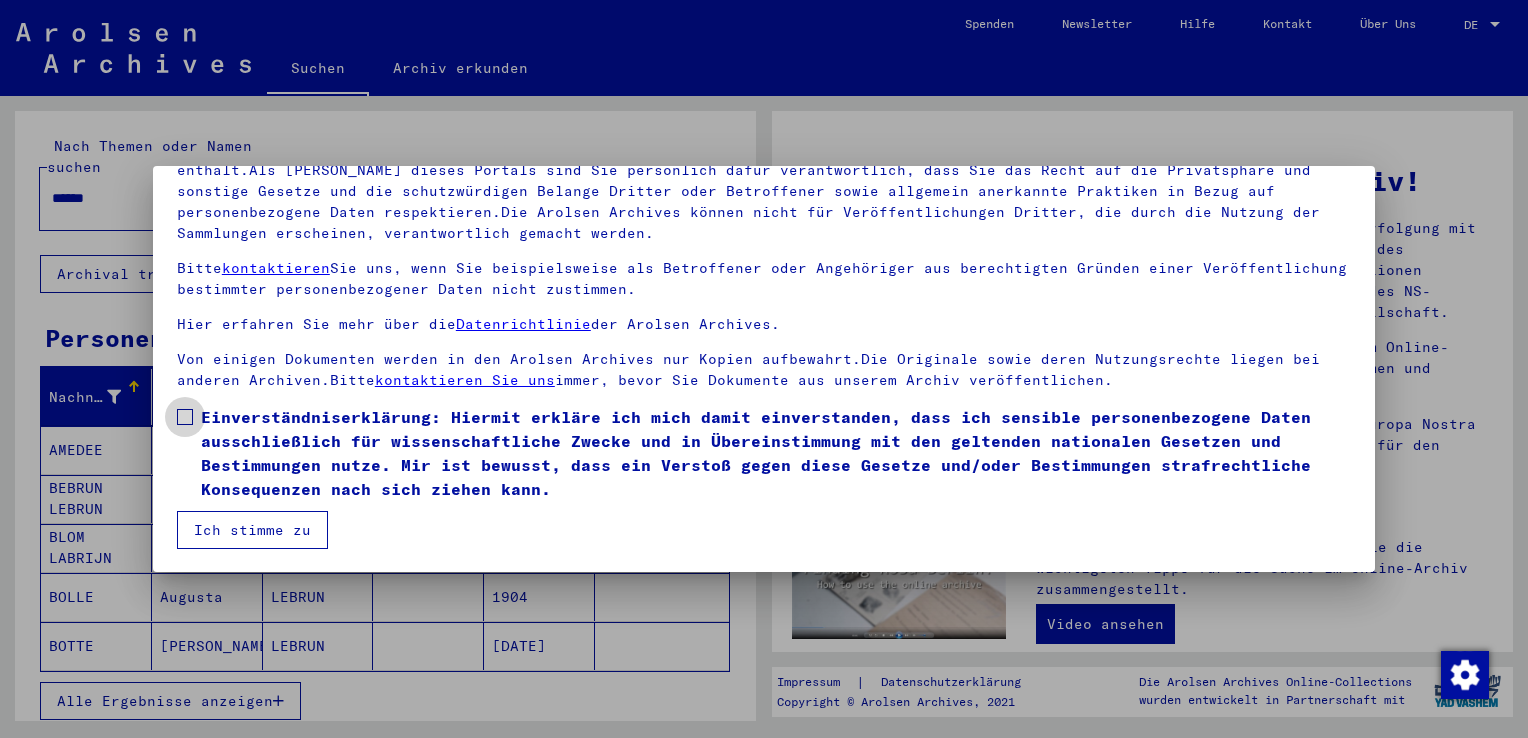 click at bounding box center (185, 417) 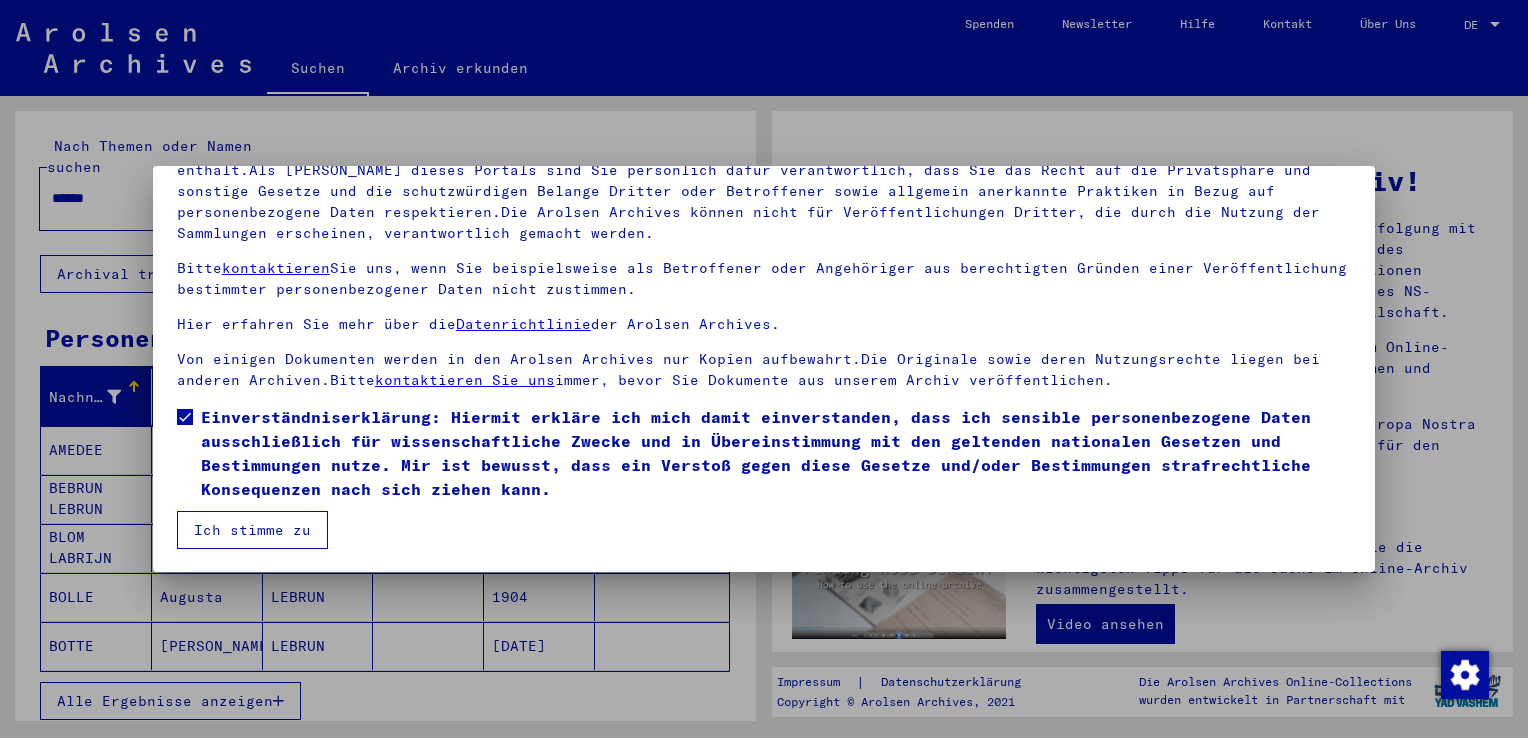 click on "Ich stimme zu" at bounding box center (252, 530) 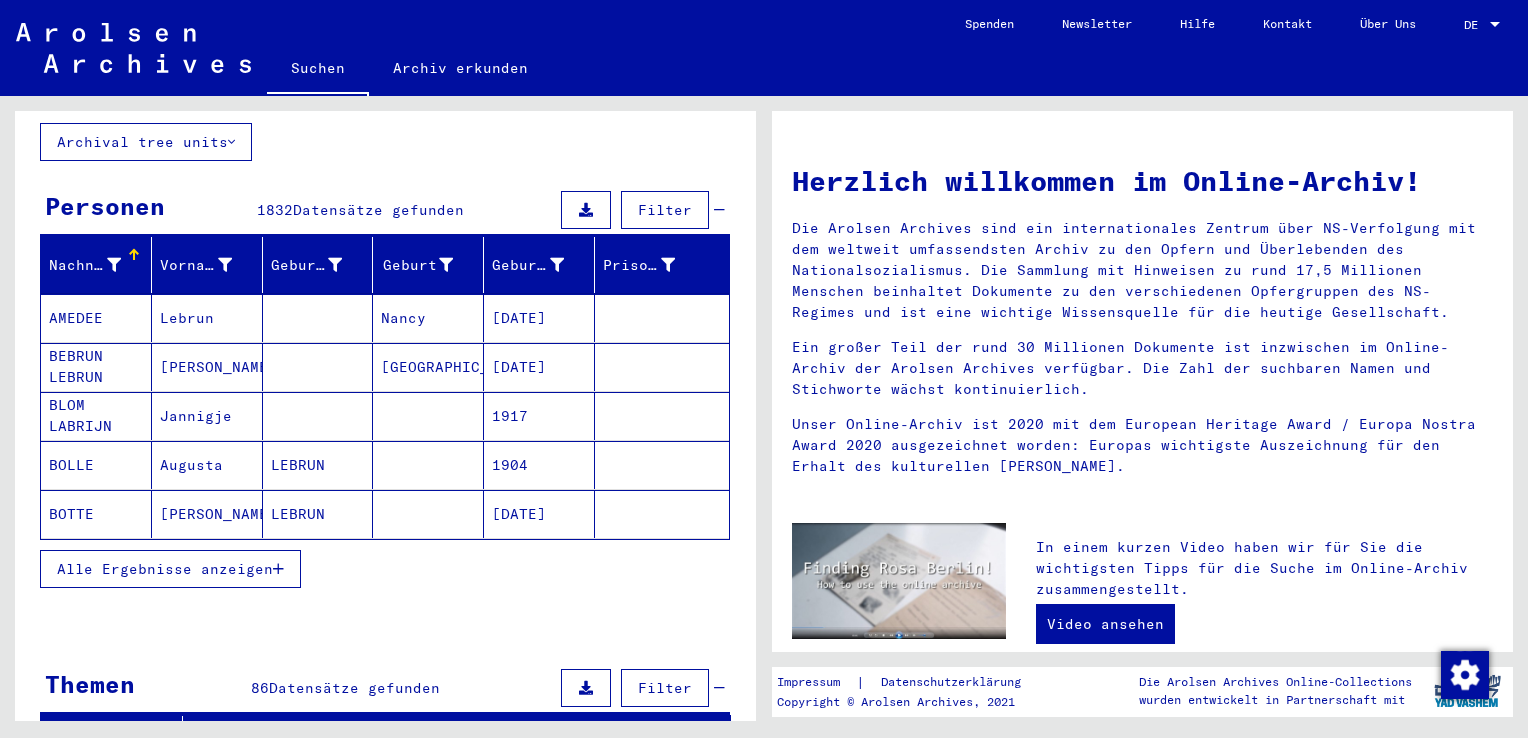 scroll, scrollTop: 0, scrollLeft: 0, axis: both 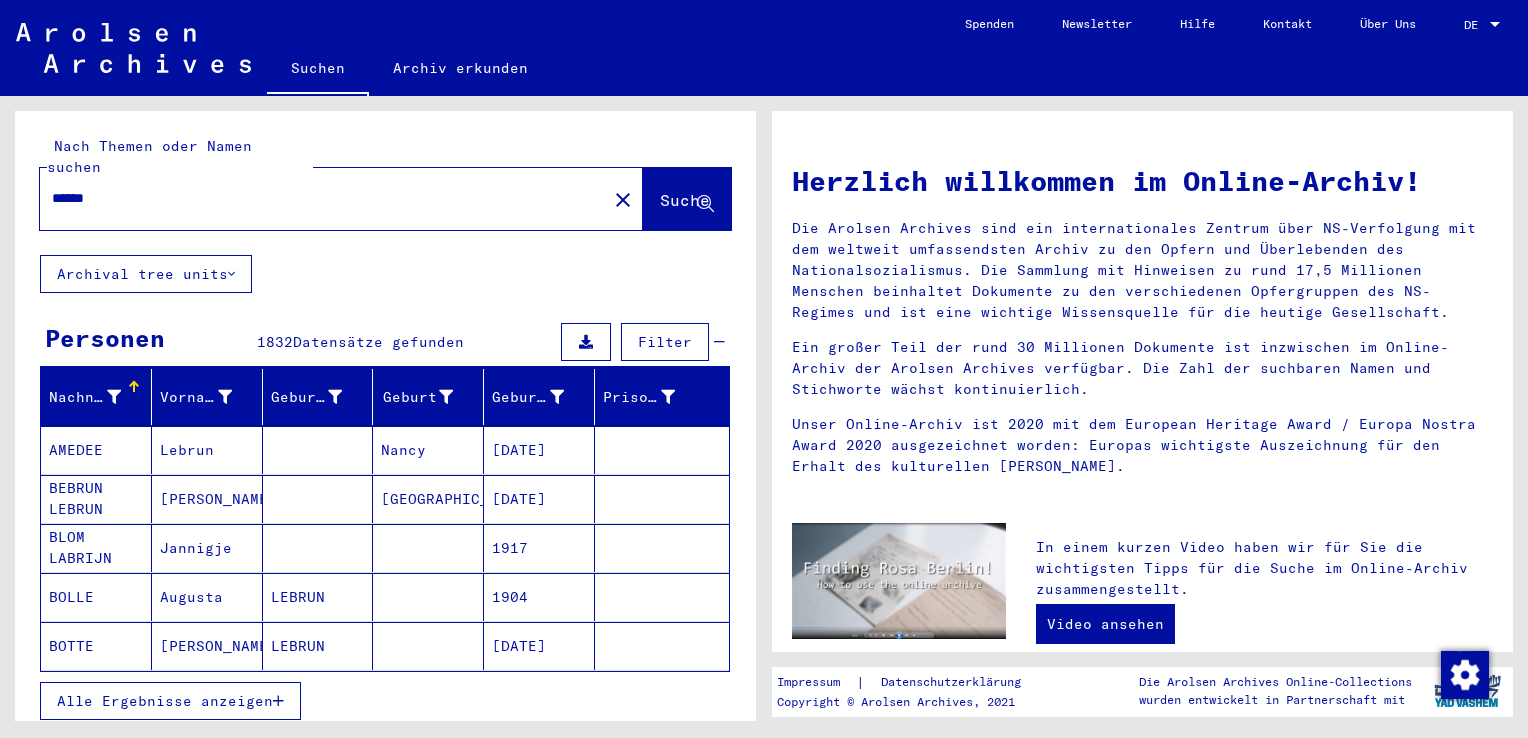 click on "Alle Ergebnisse anzeigen" at bounding box center [170, 701] 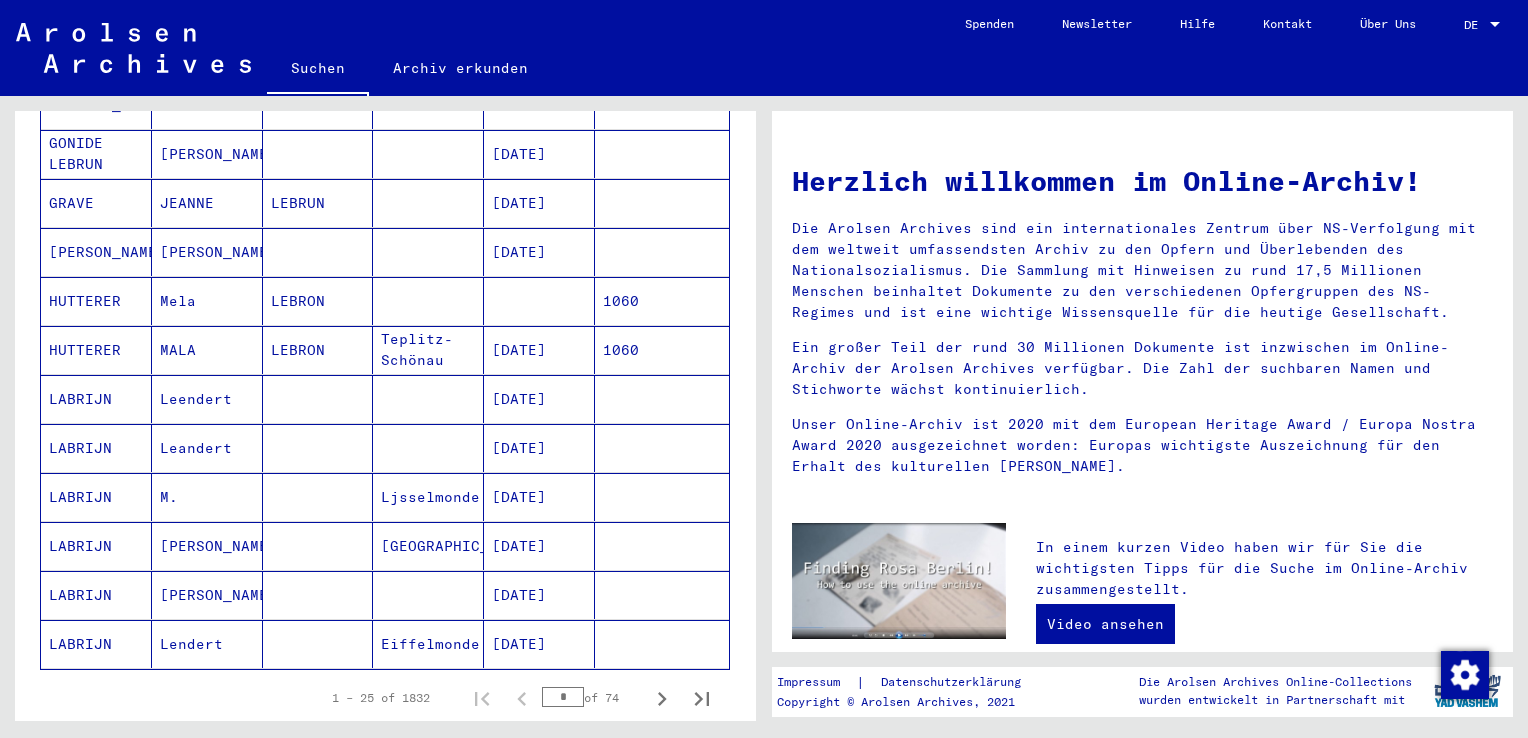 scroll, scrollTop: 921, scrollLeft: 0, axis: vertical 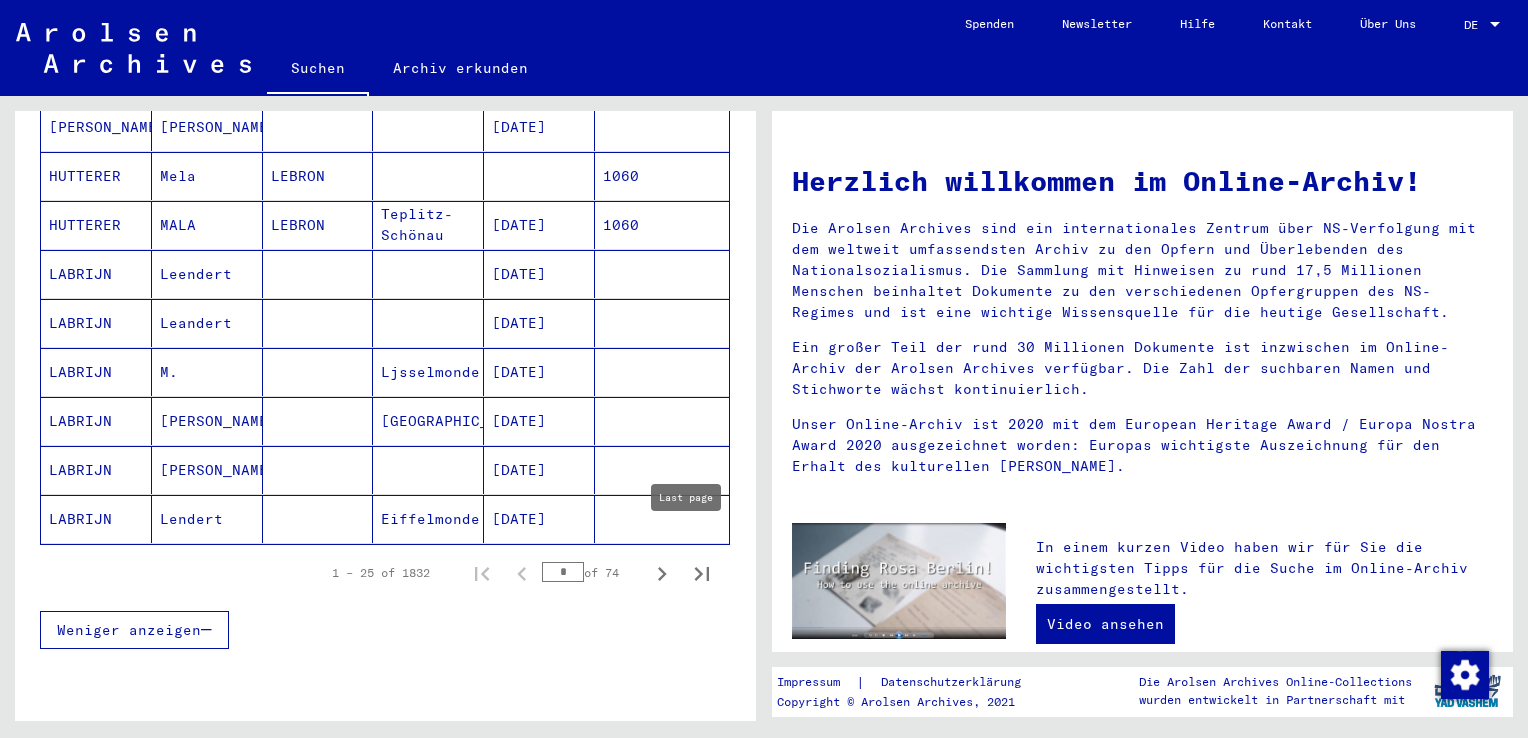 click 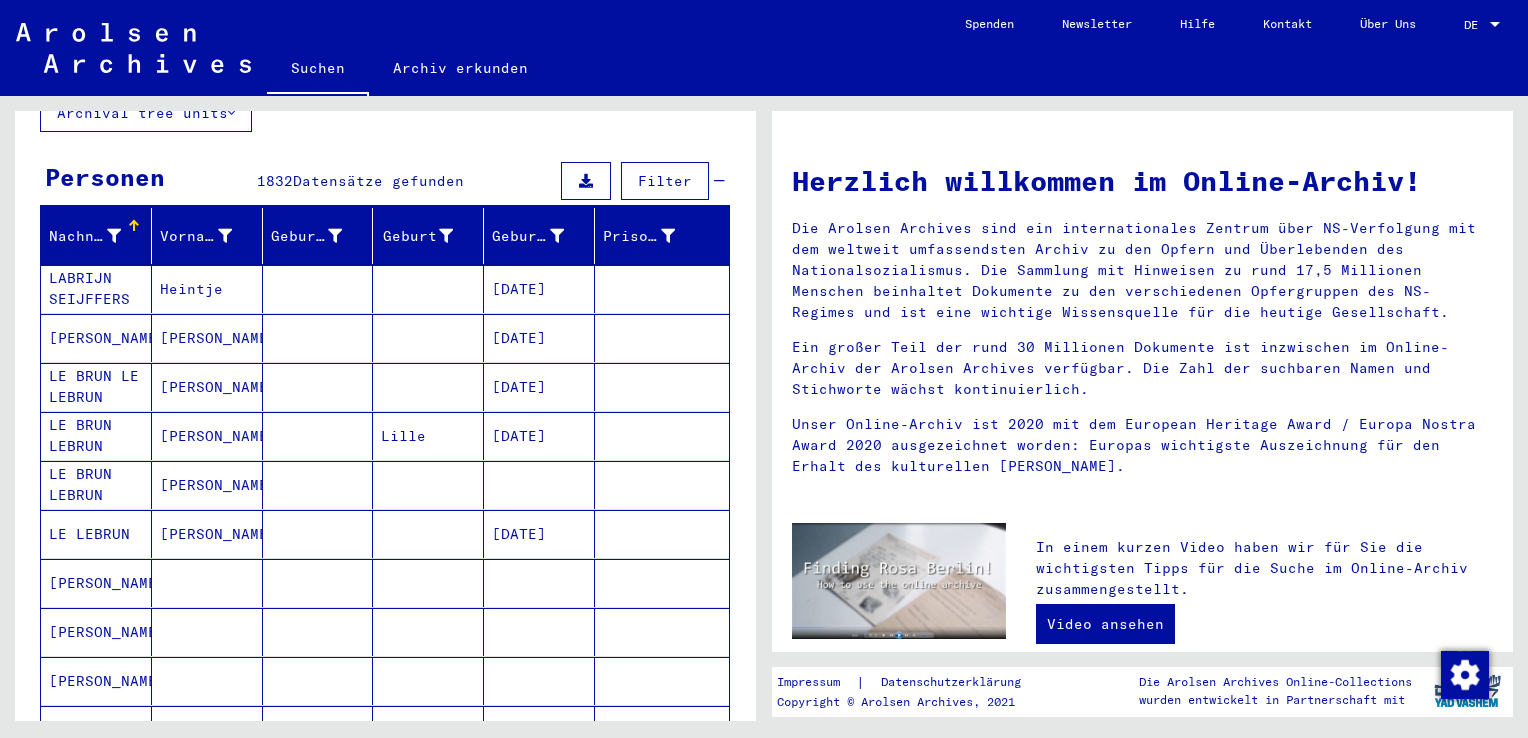 scroll, scrollTop: 164, scrollLeft: 0, axis: vertical 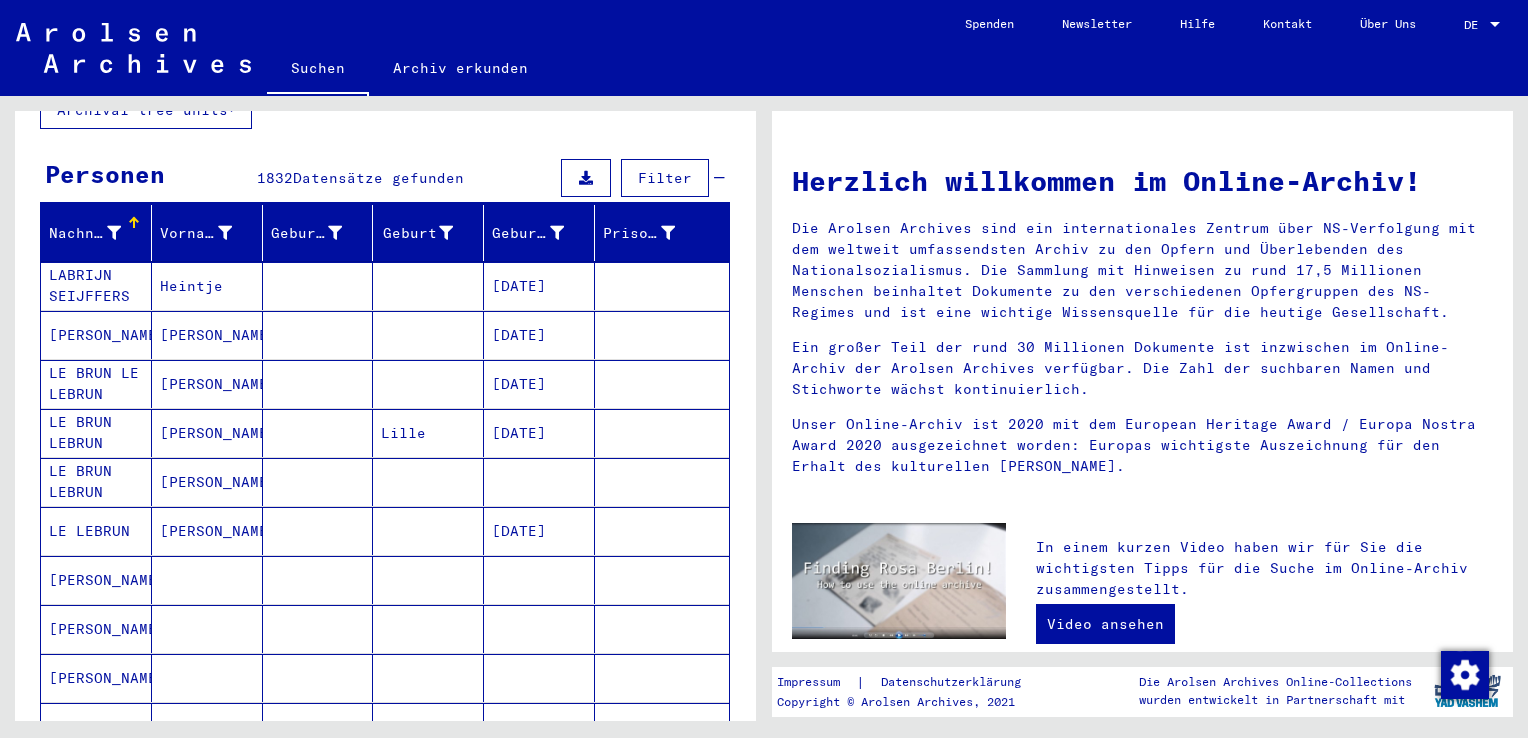 click on "[PERSON_NAME]" at bounding box center (207, 580) 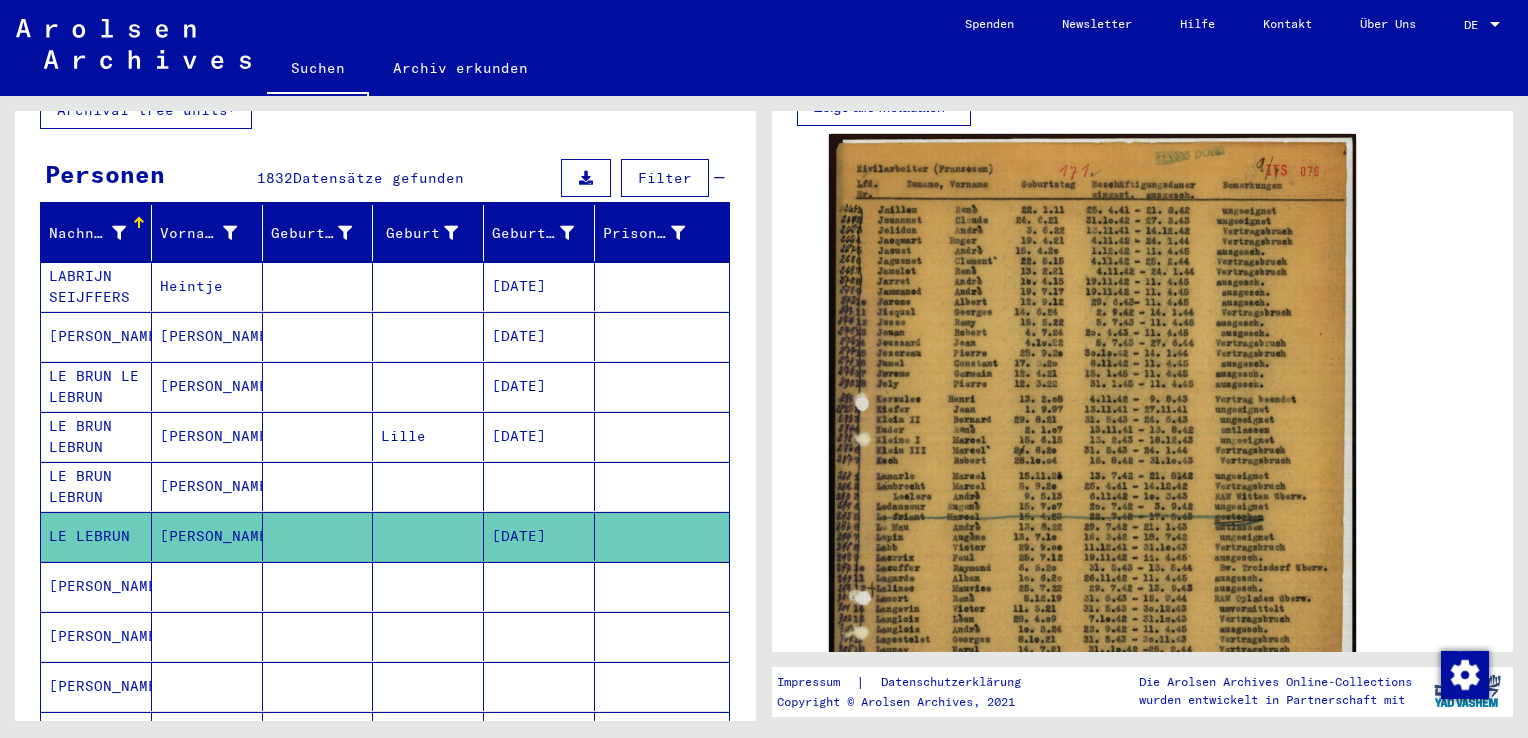 scroll, scrollTop: 393, scrollLeft: 0, axis: vertical 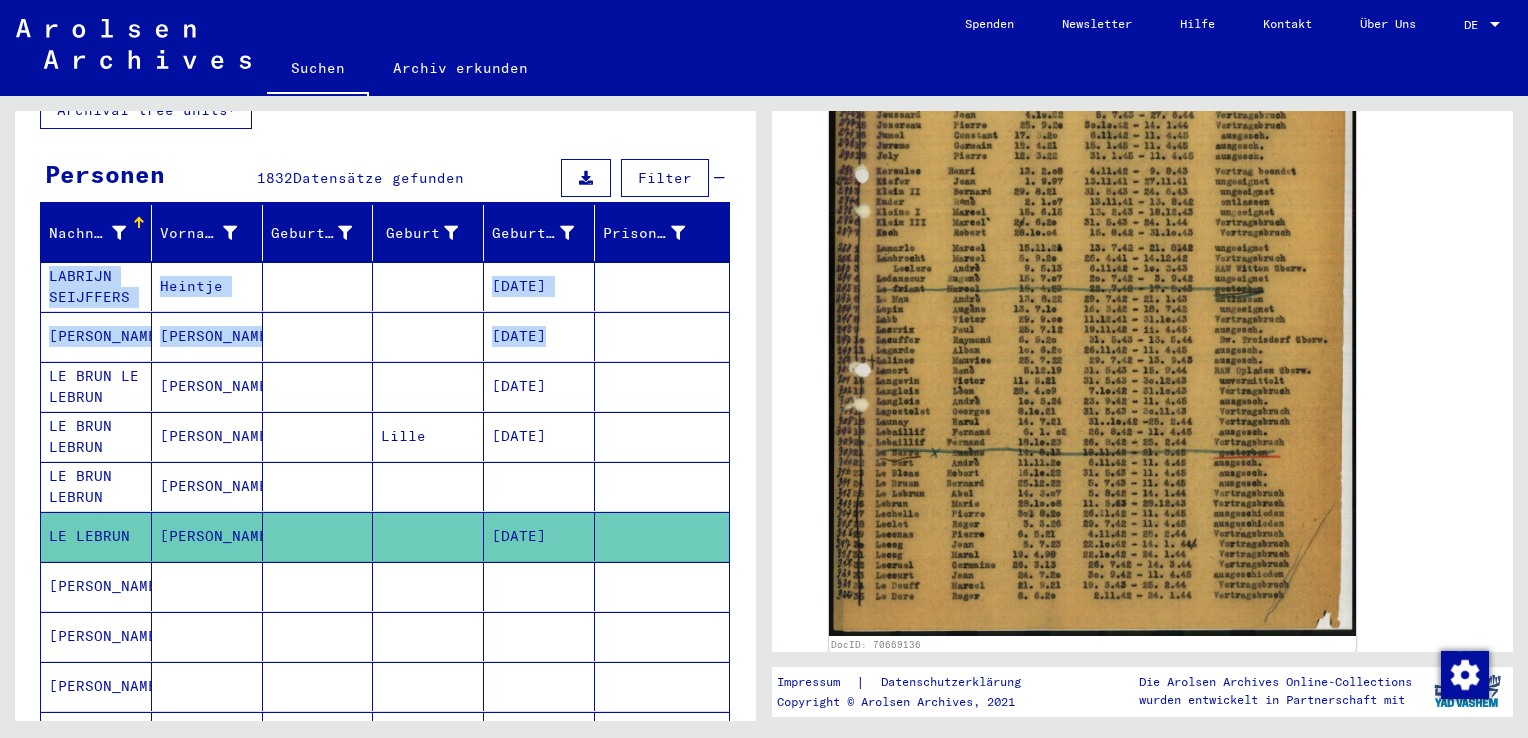 drag, startPoint x: 739, startPoint y: 232, endPoint x: 760, endPoint y: 312, distance: 82.710335 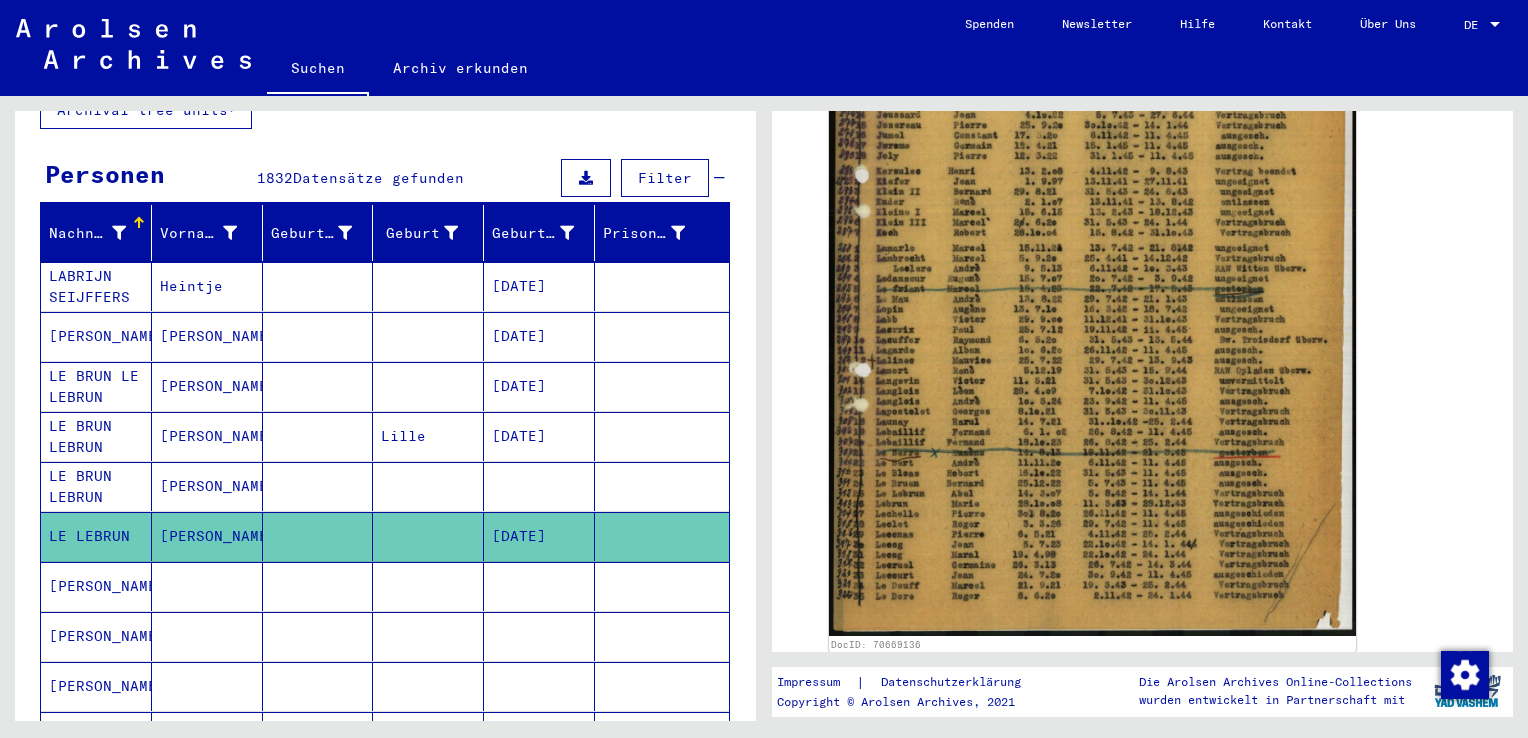 click on "Suchen   Archiv erkunden  Spenden Newsletter Hilfe Kontakt Über Uns  Suchen   Archiv erkunden   Detailfragen/-infos zu den Dokumenten? Stelle hier einen kostenlosen Antrag.  Spenden Newsletter Hilfe Kontakt Über Uns DE DE Nach Themen oder Namen suchen ****** close  Suche     Archival tree units  Personen 1832  Datensätze gefunden  Filter   Nachname   Vorname   Geburtsname   Geburt‏   Geburtsdatum   Prisoner #   LABRIJN SEIJFFERS   Heintje         [DATE]      [PERSON_NAME]         [DATE]      LE BRUN LE [PERSON_NAME]         [DATE]      LE BRUN [PERSON_NAME]   [DATE]      LE BRUN [PERSON_NAME]               LE [PERSON_NAME]         [DATE]      LEBAIN LEBCIN [PERSON_NAME]         [DATE]      [PERSON_NAME]" at bounding box center [764, 369] 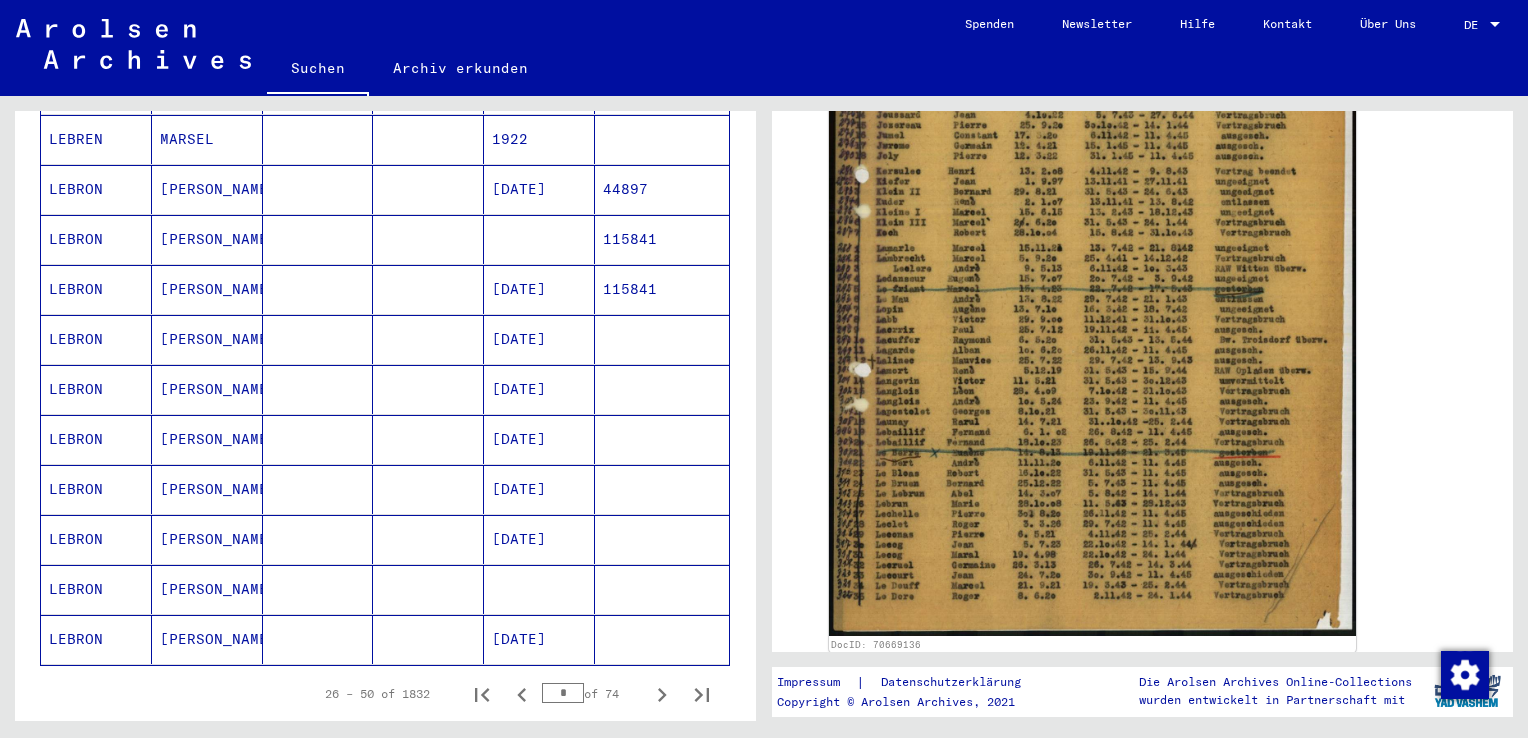scroll, scrollTop: 1027, scrollLeft: 0, axis: vertical 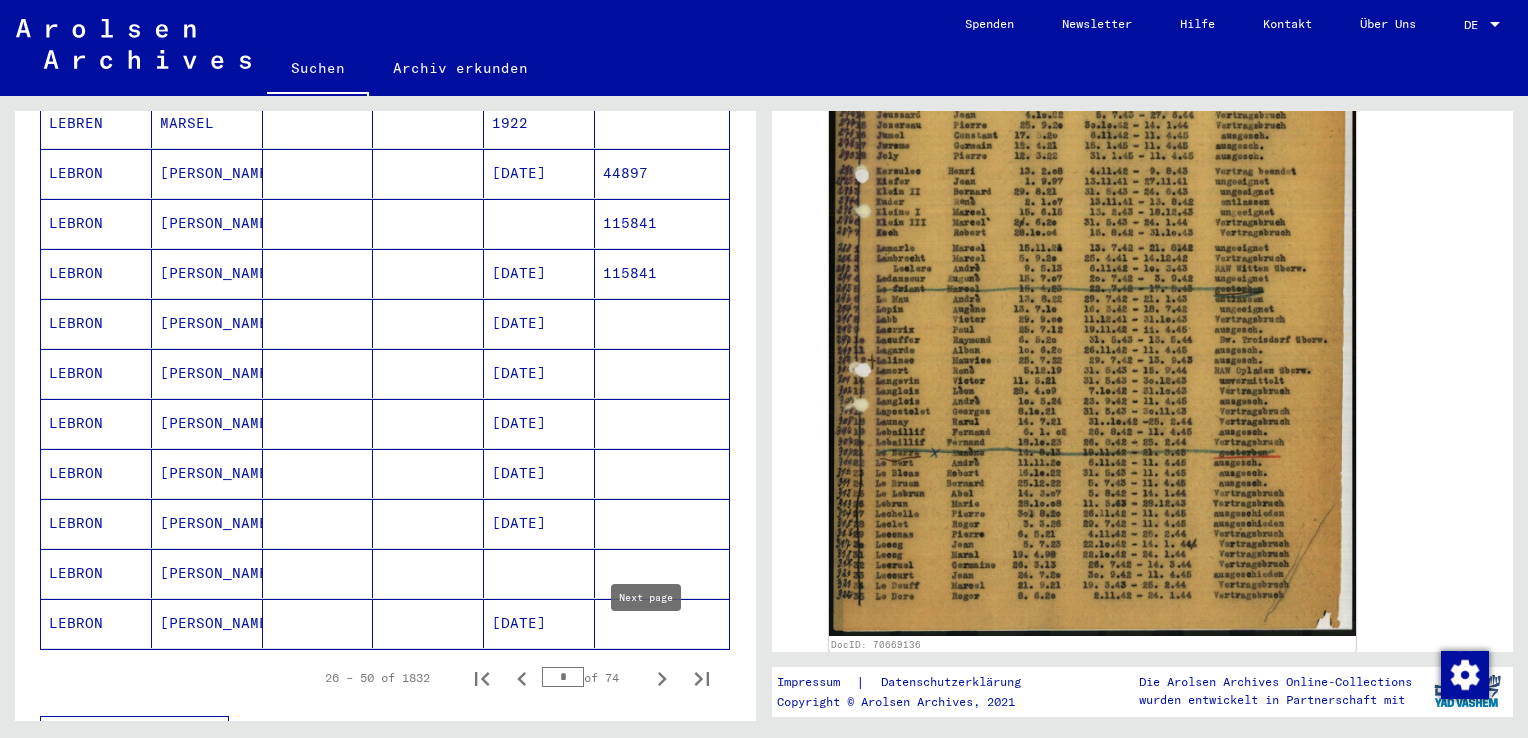 click 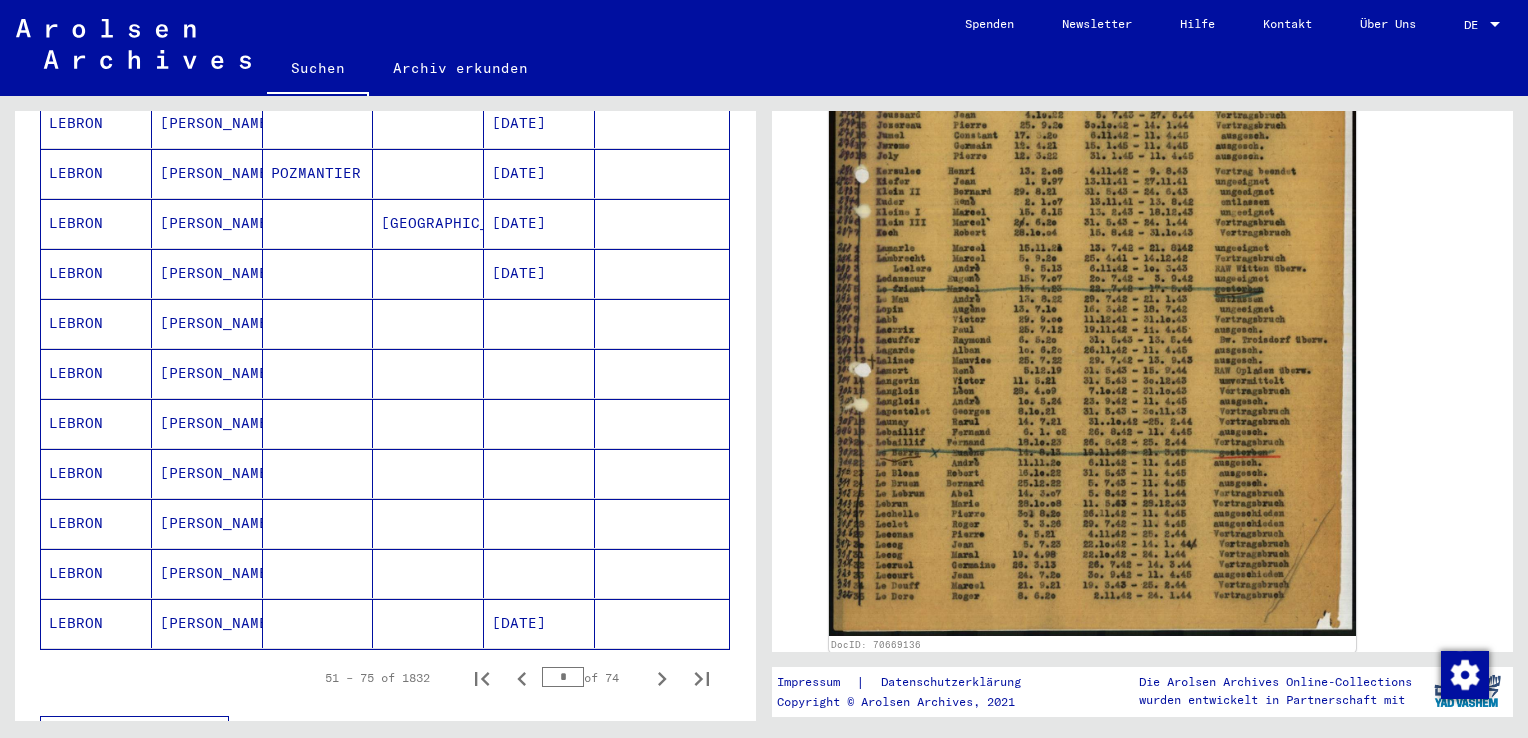 click on "Nachname   Vorname   Geburtsname   Geburt‏   Geburtsdatum   Prisoner #   [PERSON_NAME]         [DATE]      LEBRON   [PERSON_NAME]   Henryk         [DATE]      [PERSON_NAME]         [DATE]      [PERSON_NAME]   [DATE]      [PERSON_NAME]         [DATE]      [PERSON_NAME]   [DATE]      [PERSON_NAME]         [DATE]      [PERSON_NAME]         [DATE]      [PERSON_NAME]         [DATE]      [PERSON_NAME]         [DATE]      [PERSON_NAME]         [DATE]      [PERSON_NAME]      [DATE]      [PERSON_NAME]   [DATE]      [PERSON_NAME]         [DATE]      [PERSON_NAME]               LEBRON   [PERSON_NAME]               LEBRON   [PERSON_NAME]               LEBRON   [PERSON_NAME]         [DATE]      51 – 75 of 1832" at bounding box center (385, 61) 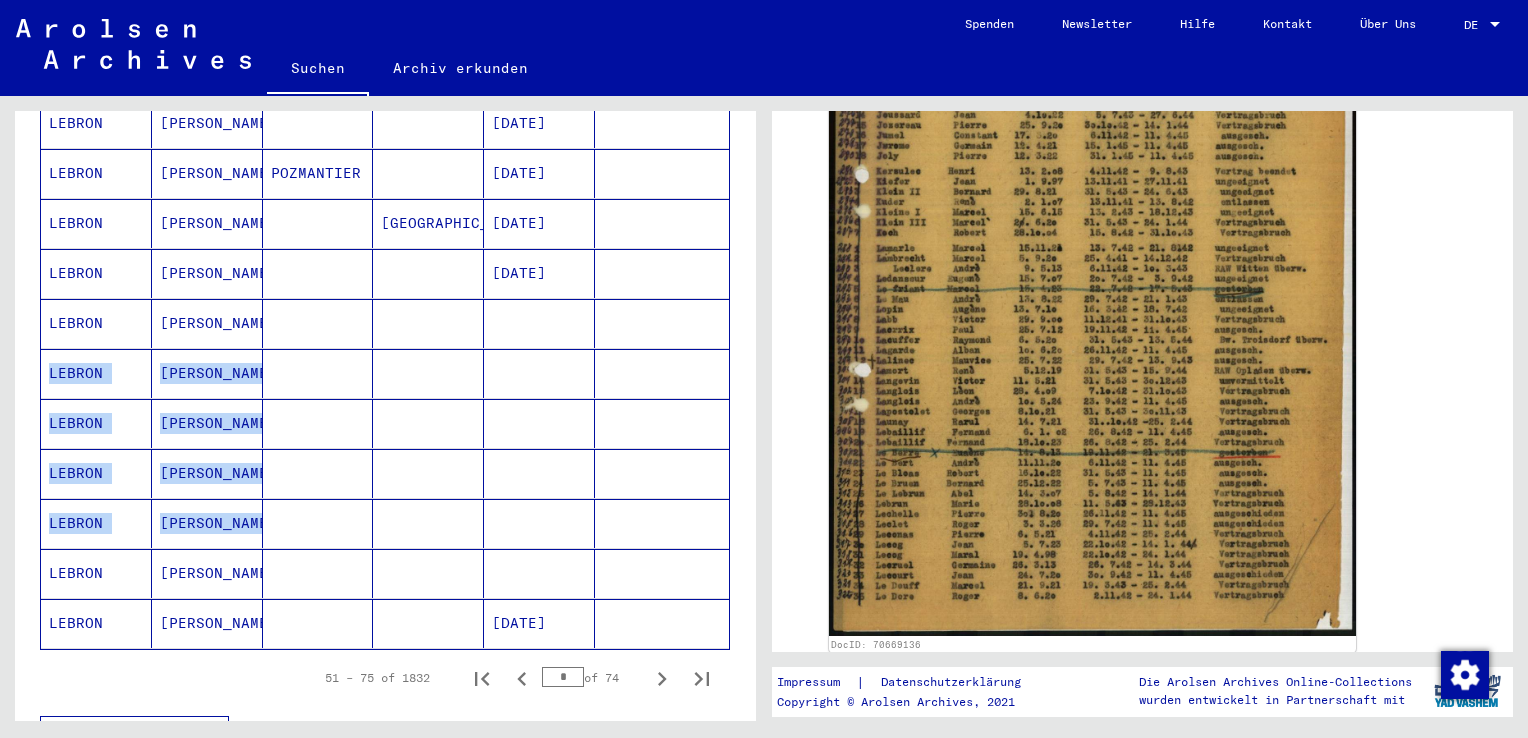 scroll, scrollTop: 0, scrollLeft: 0, axis: both 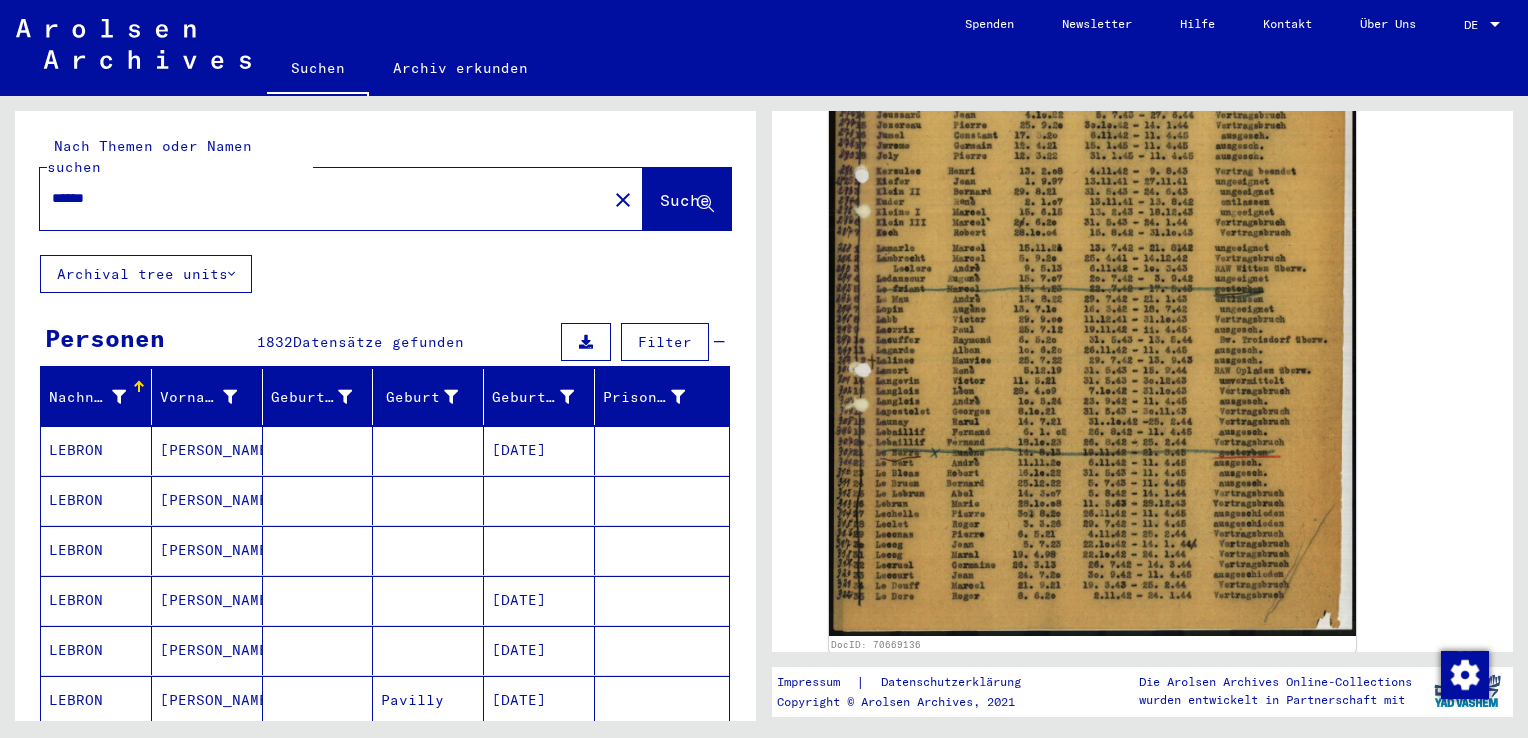 click on "Nachname   Vorname   Geburtsname   Geburt‏   Geburtsdatum   Prisoner #   [PERSON_NAME]         [DATE]      LEBRON   [PERSON_NAME]   Henryk         [DATE]      [PERSON_NAME]         [DATE]      [PERSON_NAME]   [DATE]      [PERSON_NAME]         [DATE]      [PERSON_NAME]   [DATE]      [PERSON_NAME]         [DATE]      [PERSON_NAME]         [DATE]      [PERSON_NAME]         [DATE]      [PERSON_NAME]         [DATE]      [PERSON_NAME]         [DATE]      [PERSON_NAME]      [DATE]      [PERSON_NAME]   [DATE]      [PERSON_NAME]         [DATE]      [PERSON_NAME]               LEBRON   [PERSON_NAME]               LEBRON   [PERSON_NAME]               LEBRON   [PERSON_NAME]         [DATE]      51 – 75 of 1832" at bounding box center [385, 1088] 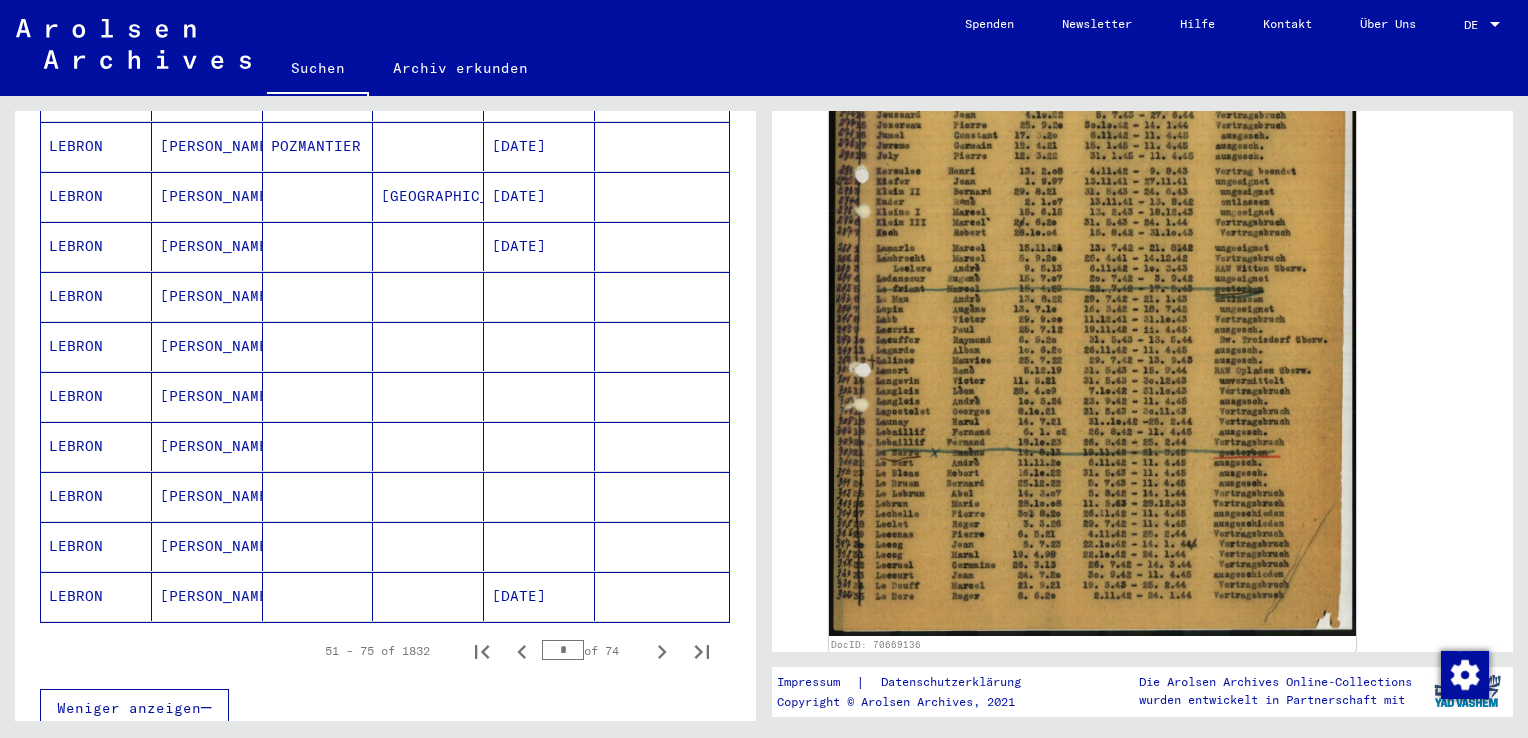 scroll, scrollTop: 1073, scrollLeft: 0, axis: vertical 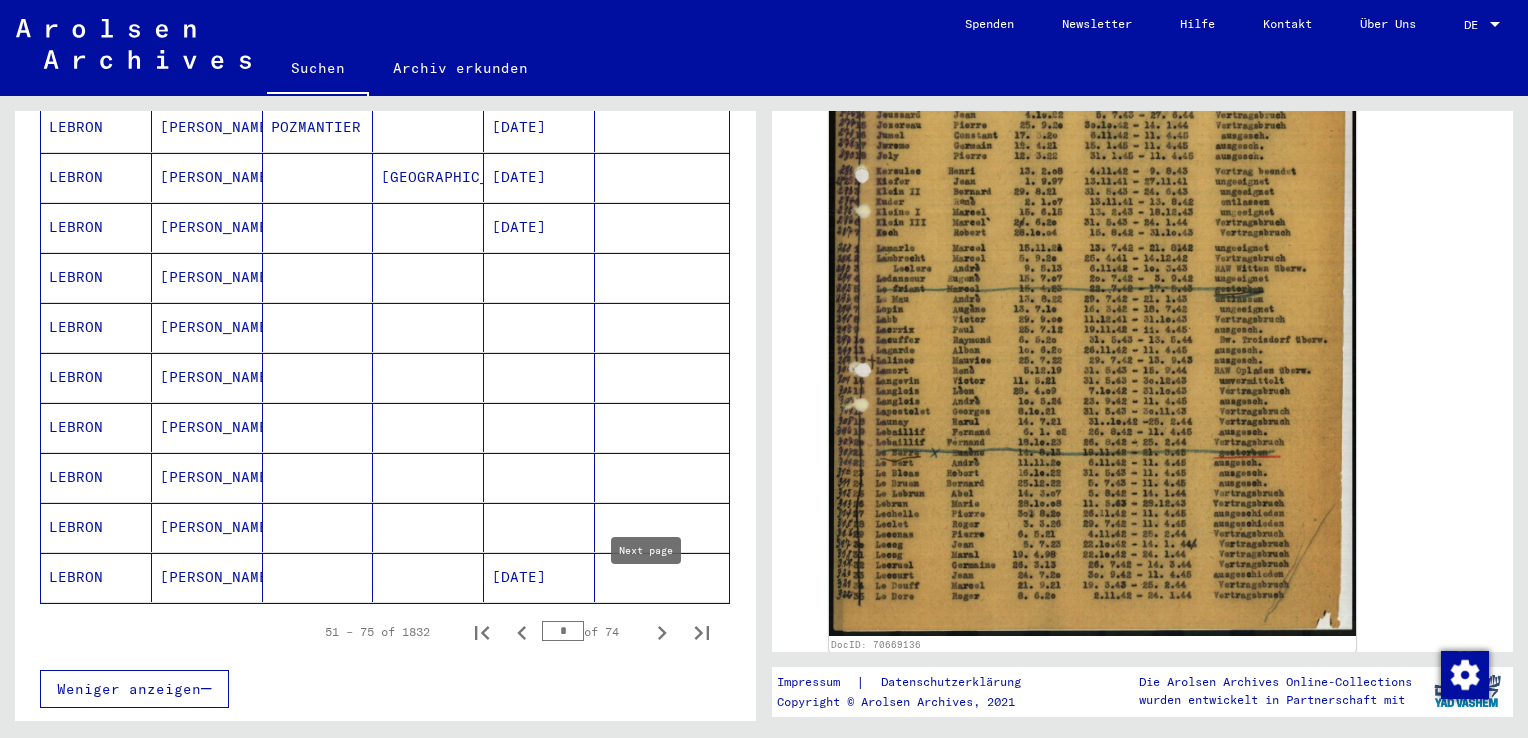 click 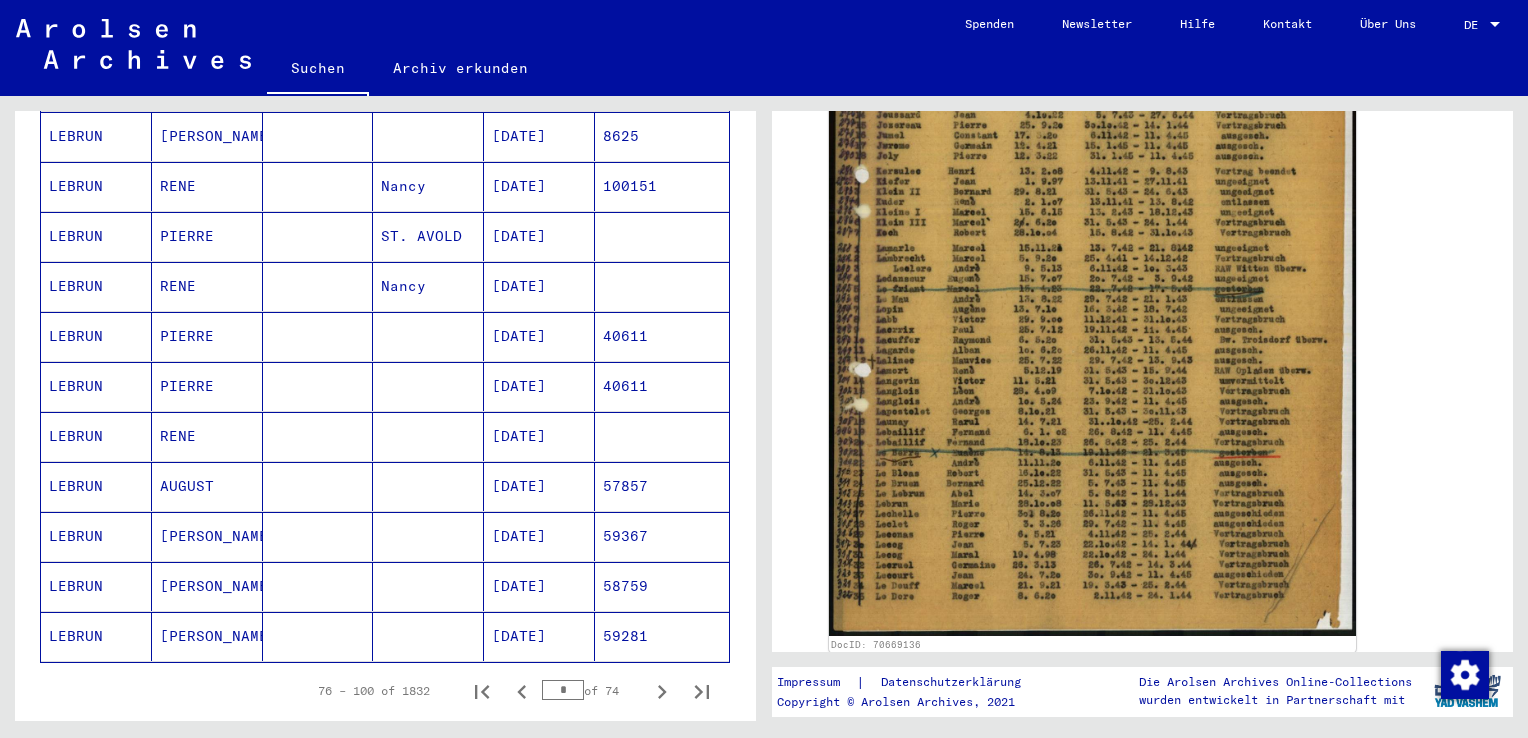 scroll, scrollTop: 1017, scrollLeft: 0, axis: vertical 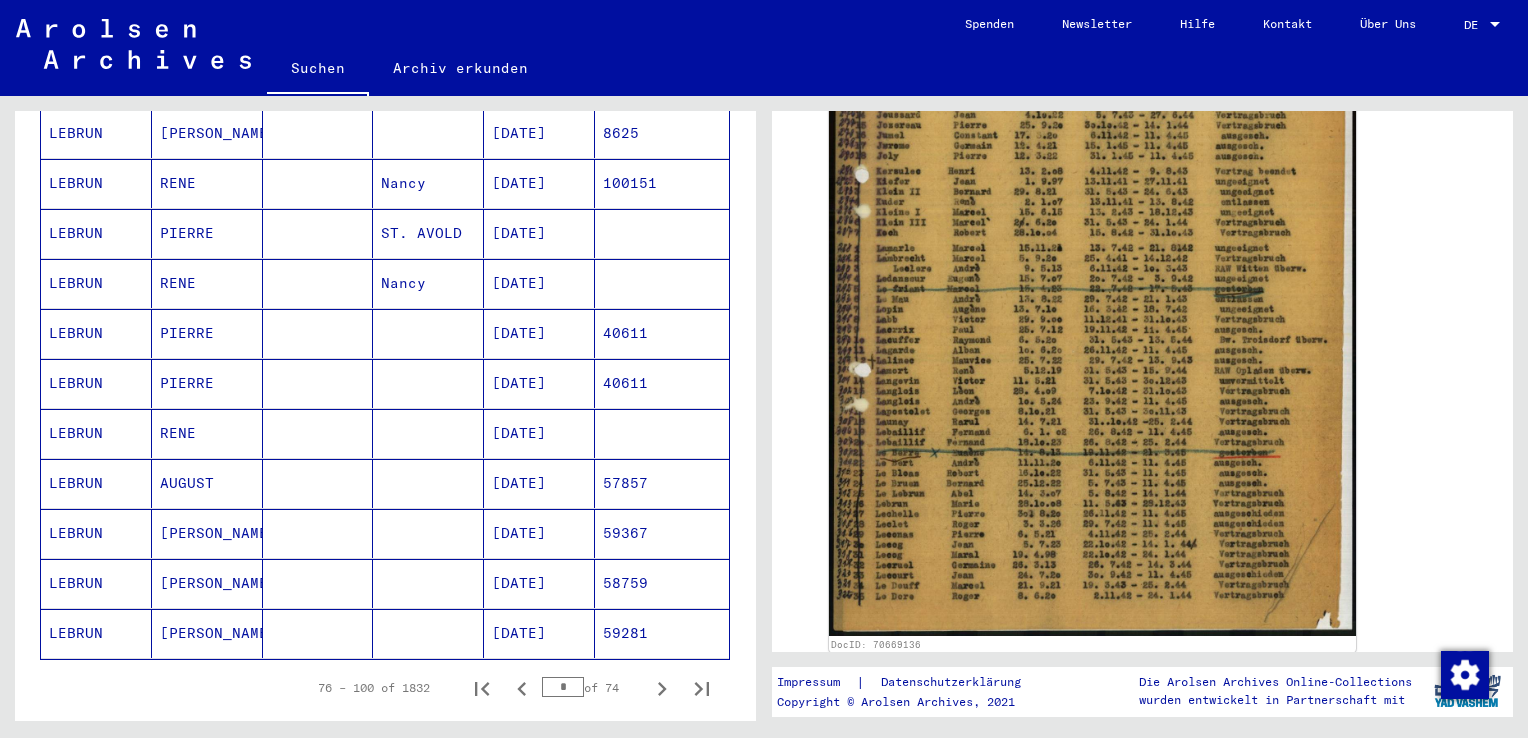 click 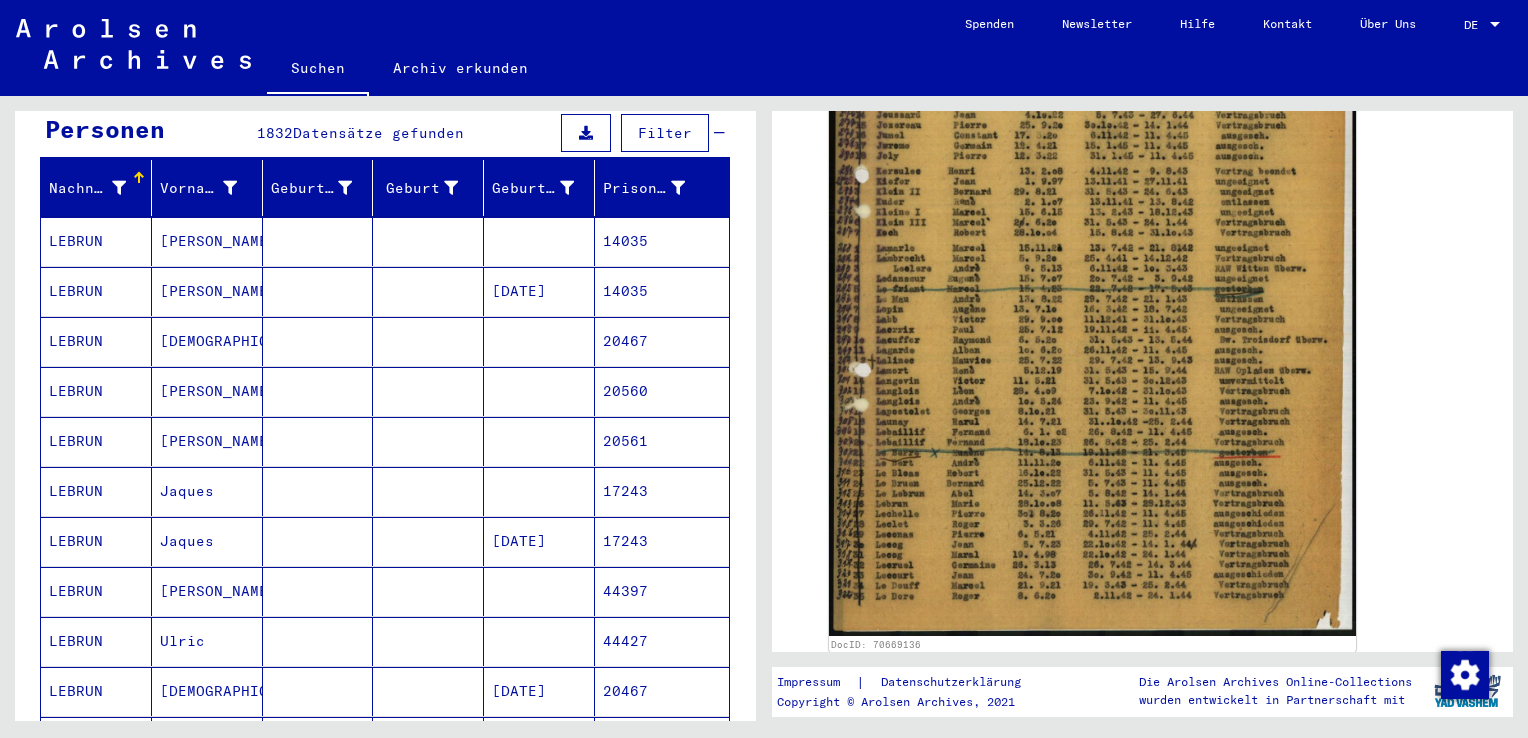scroll, scrollTop: 216, scrollLeft: 0, axis: vertical 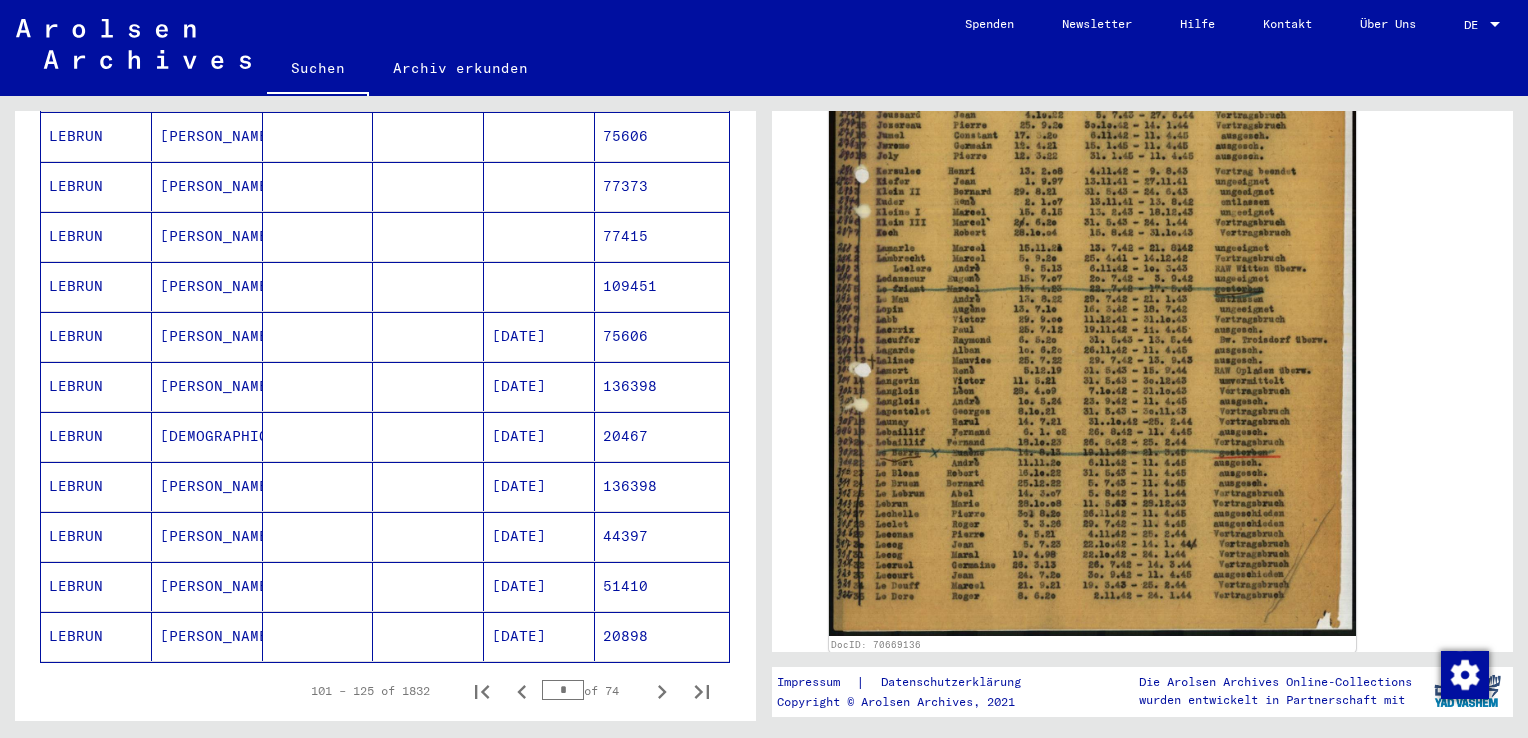click 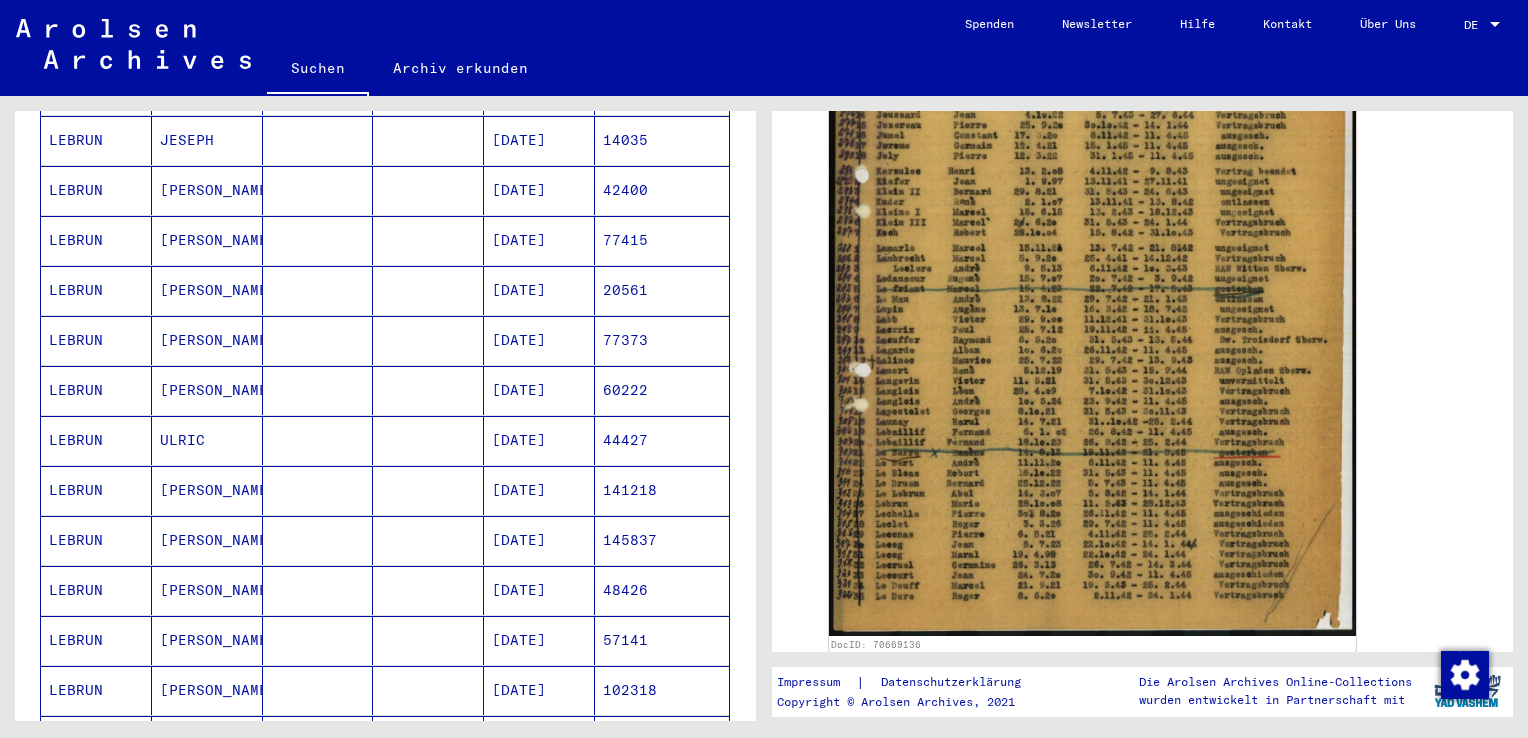 scroll, scrollTop: 520, scrollLeft: 0, axis: vertical 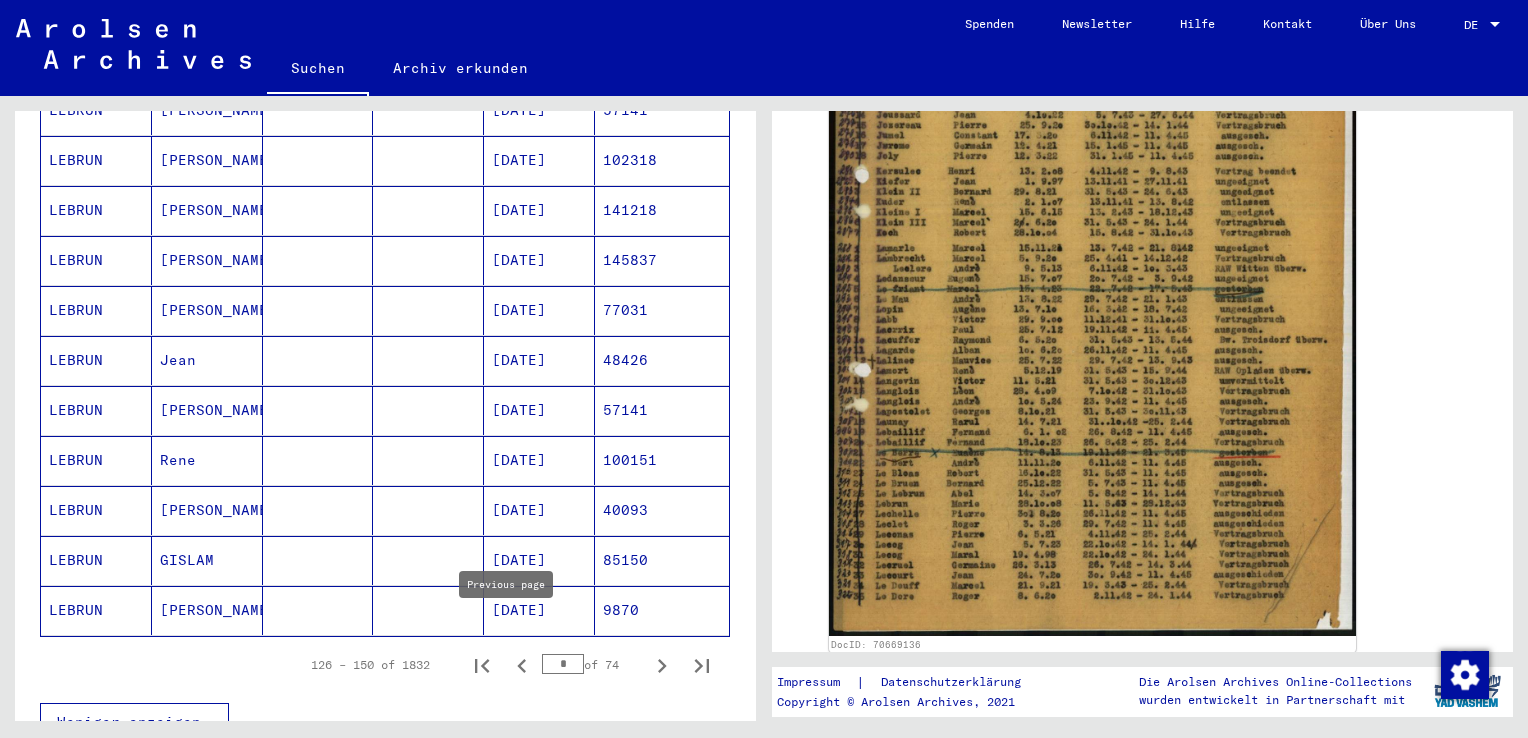 click 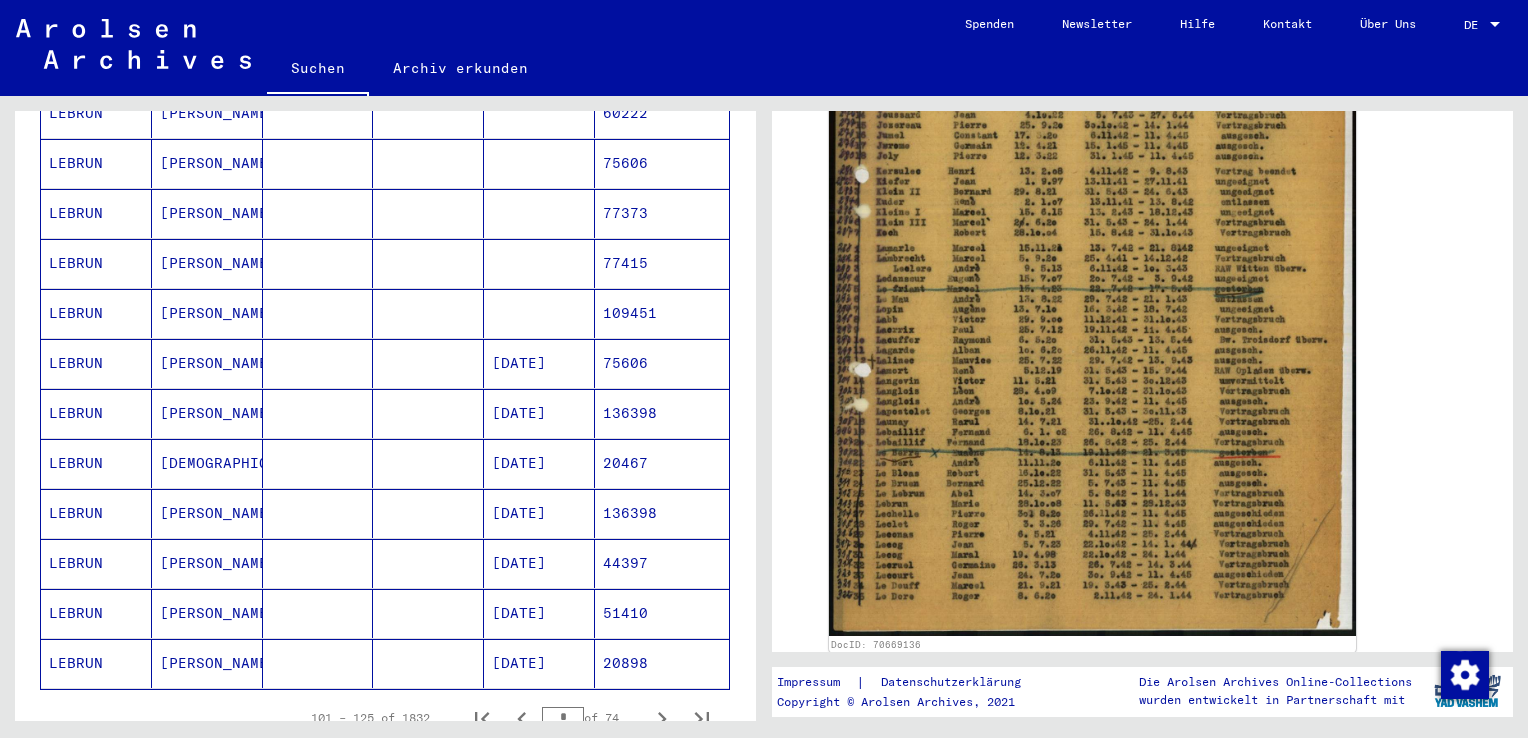 scroll, scrollTop: 1057, scrollLeft: 0, axis: vertical 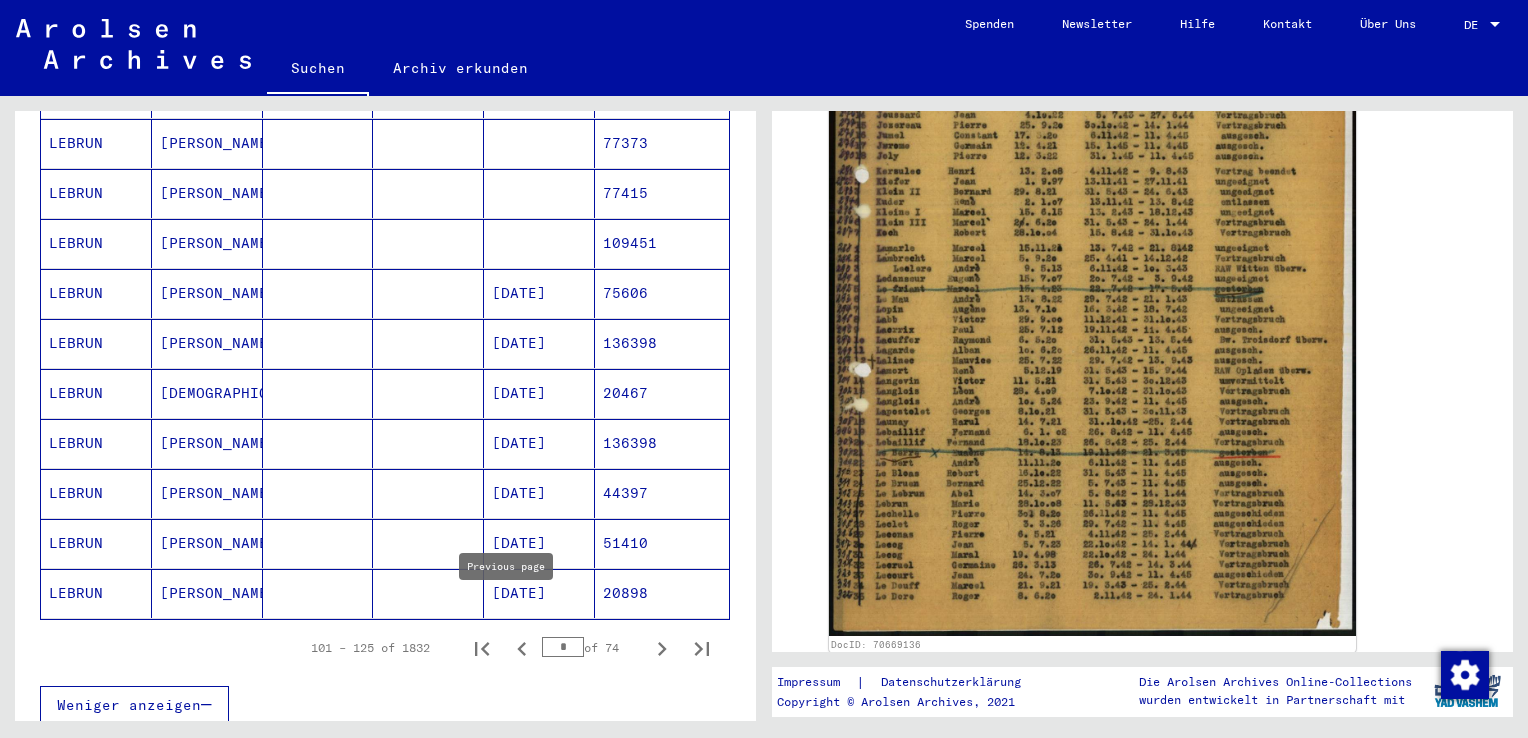 click 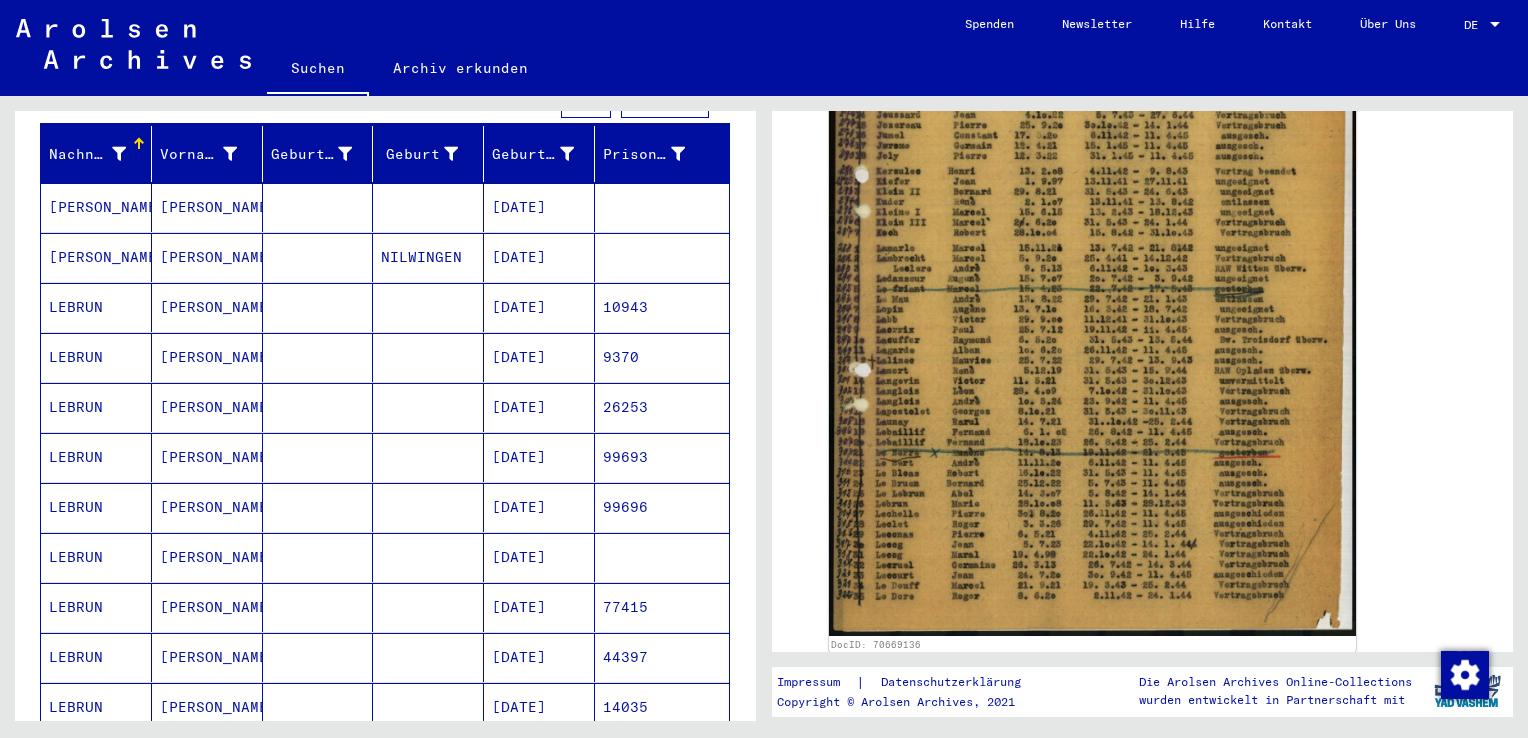 scroll, scrollTop: 236, scrollLeft: 0, axis: vertical 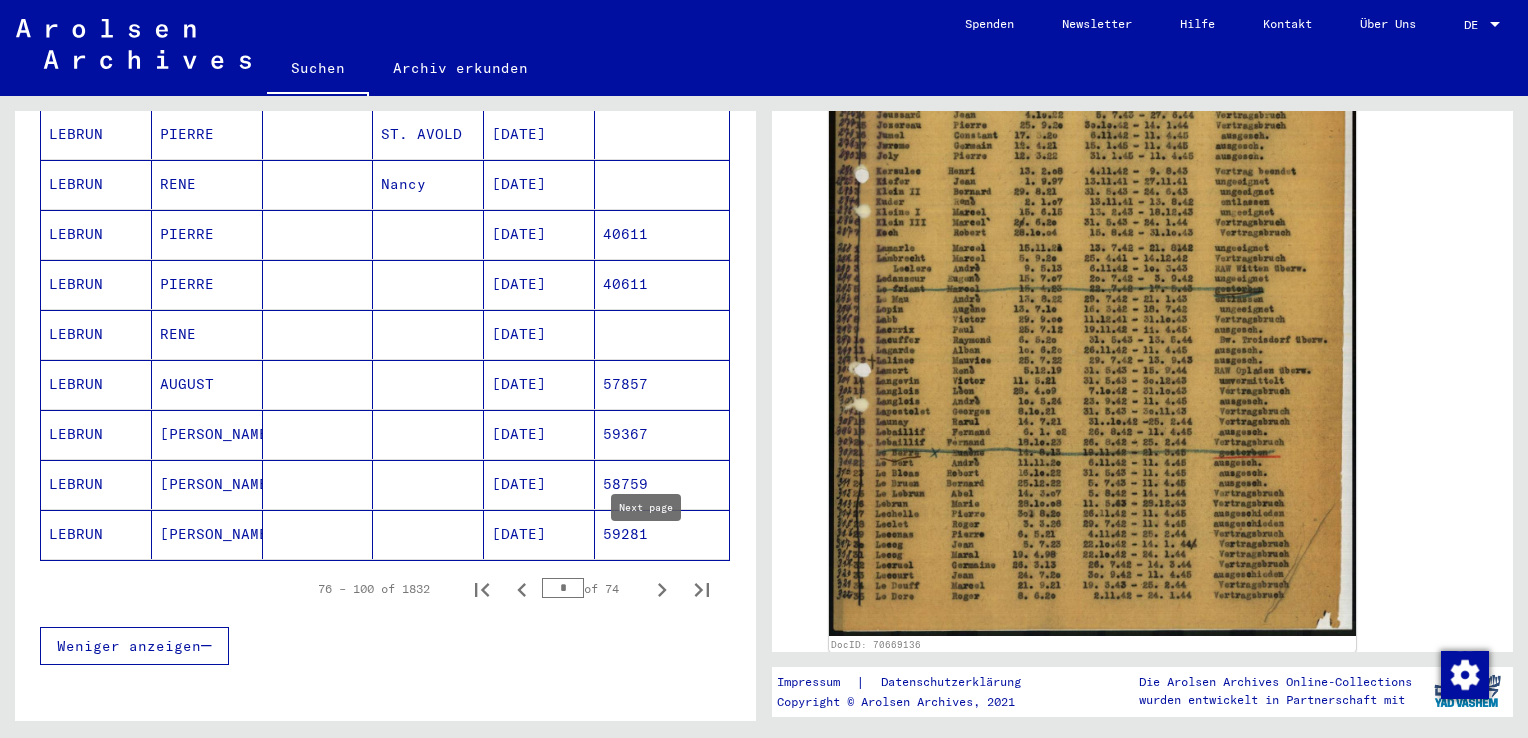 click 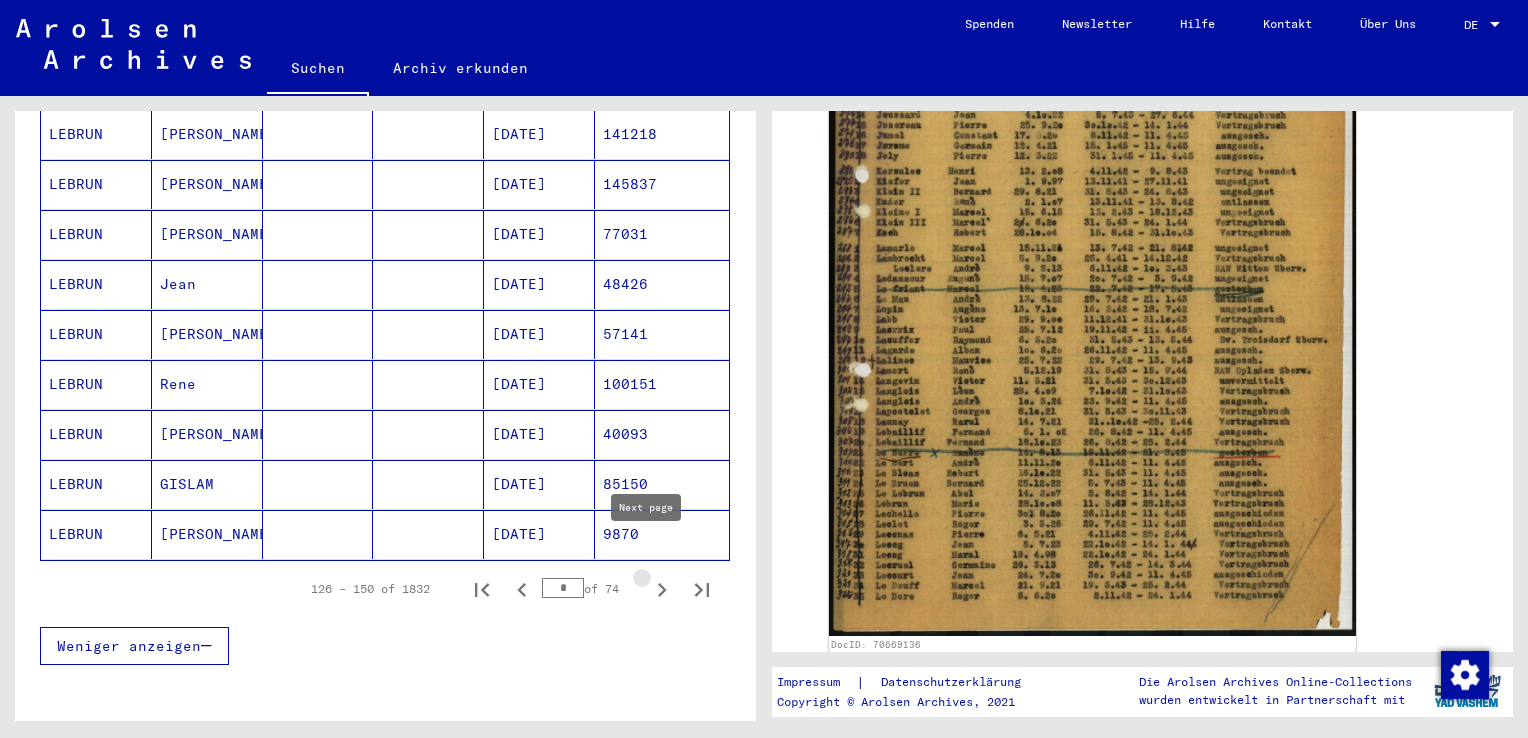 click 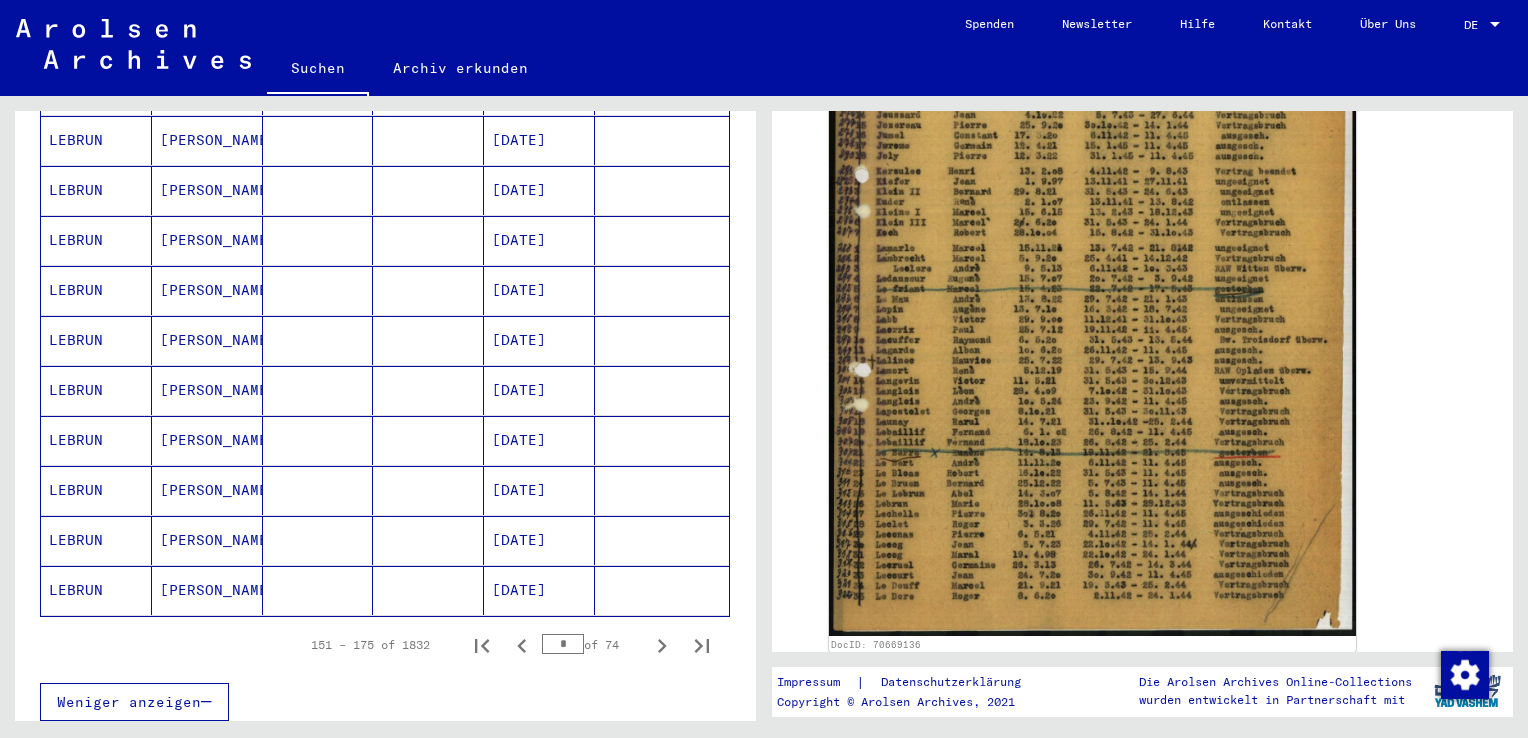 scroll, scrollTop: 1067, scrollLeft: 0, axis: vertical 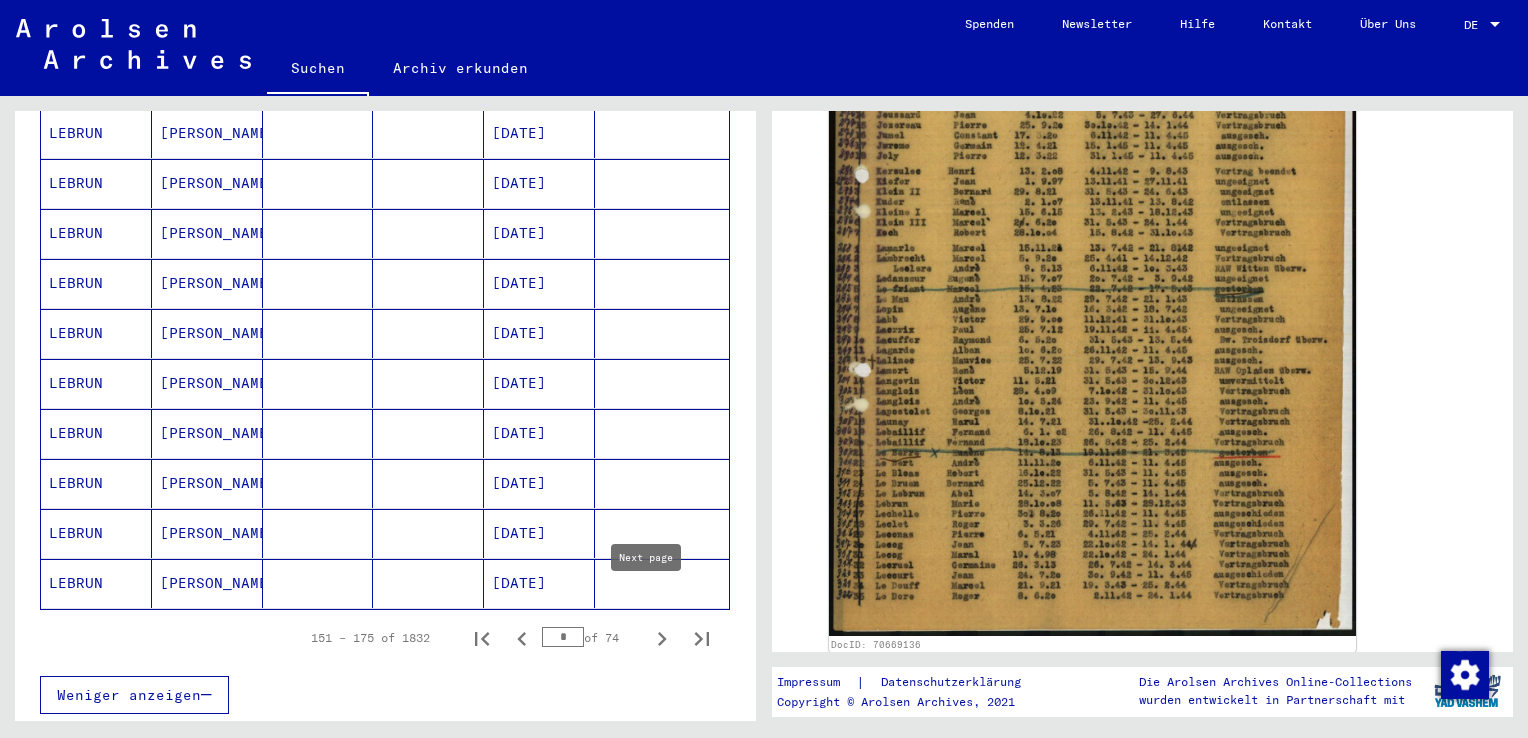 click 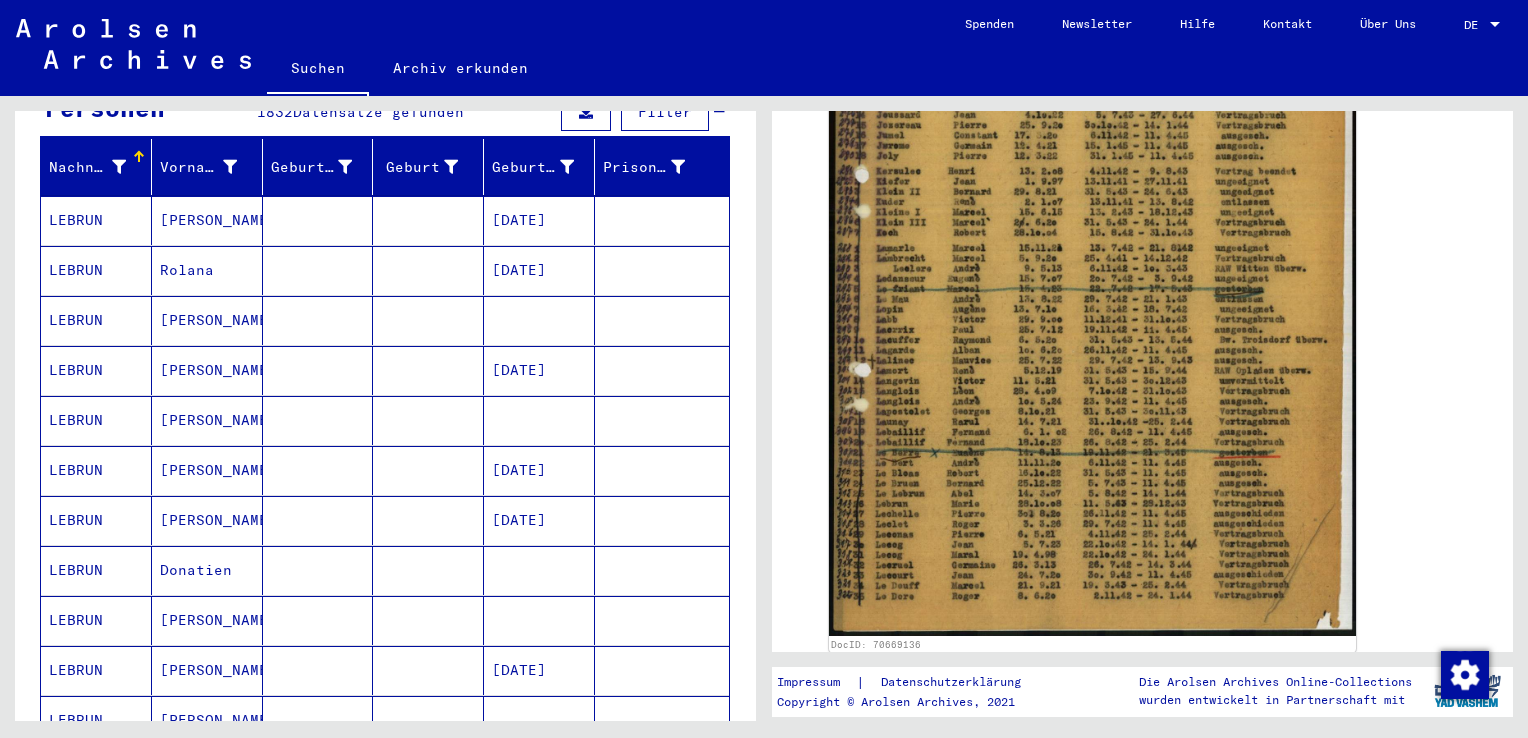 scroll, scrollTop: 236, scrollLeft: 0, axis: vertical 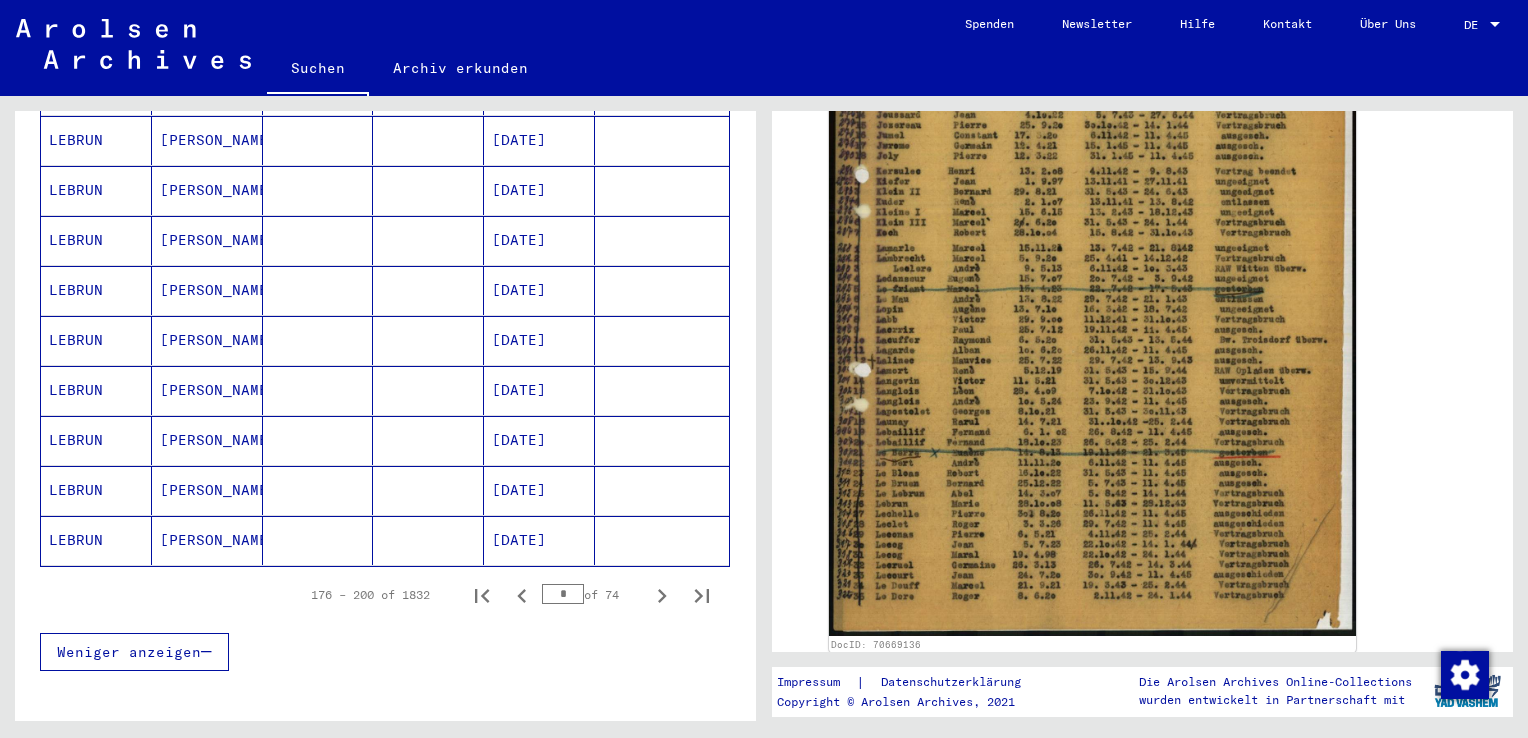 click 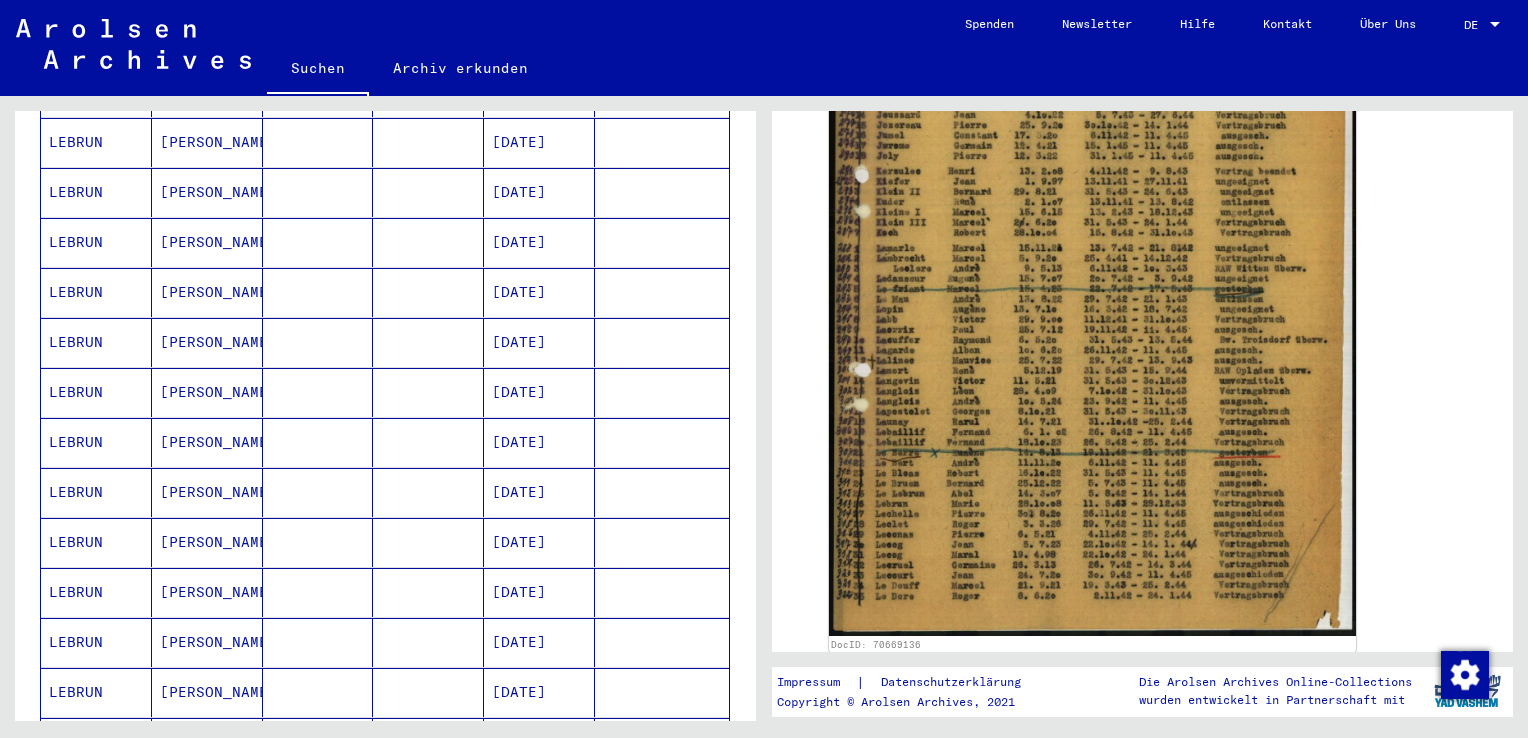 scroll, scrollTop: 715, scrollLeft: 0, axis: vertical 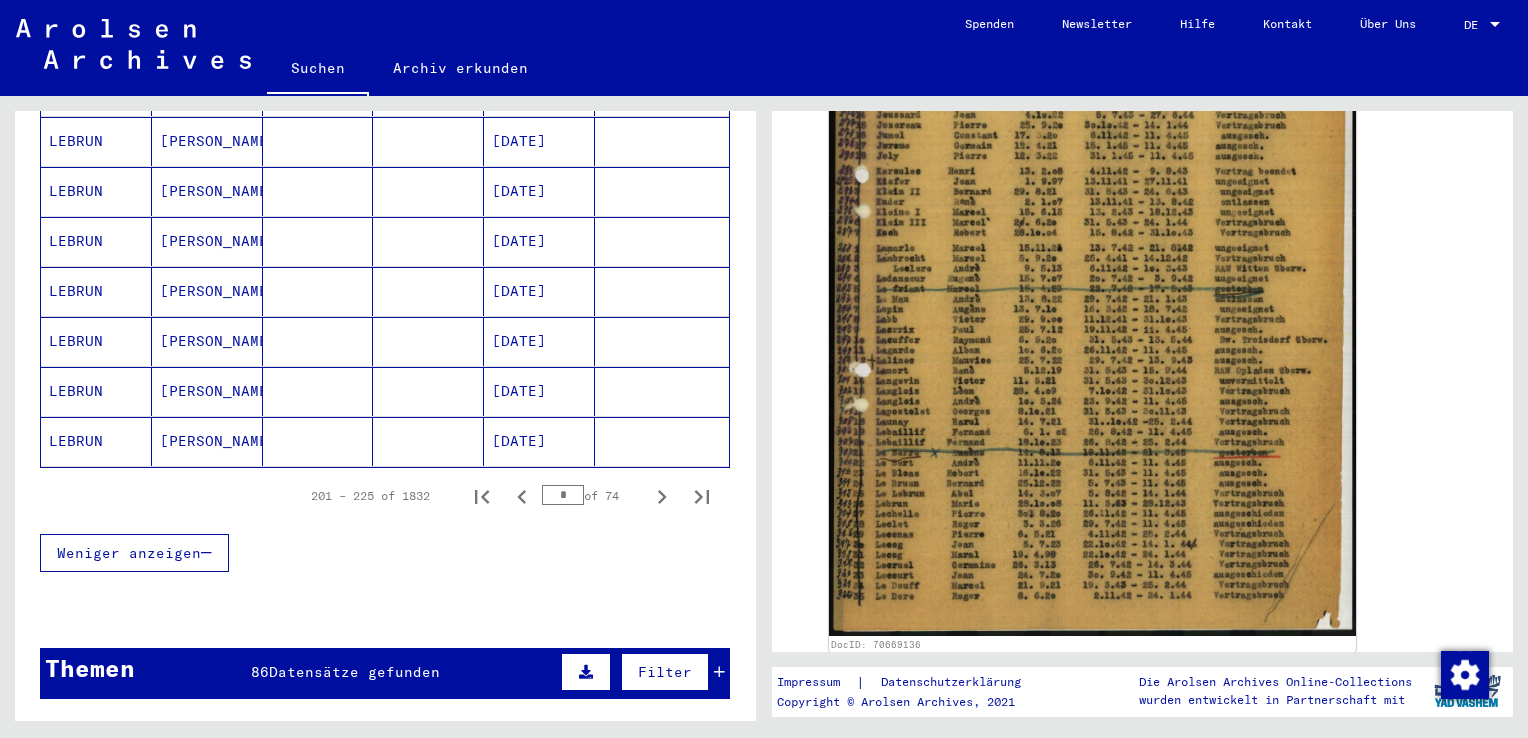 click on "*" at bounding box center [563, 495] 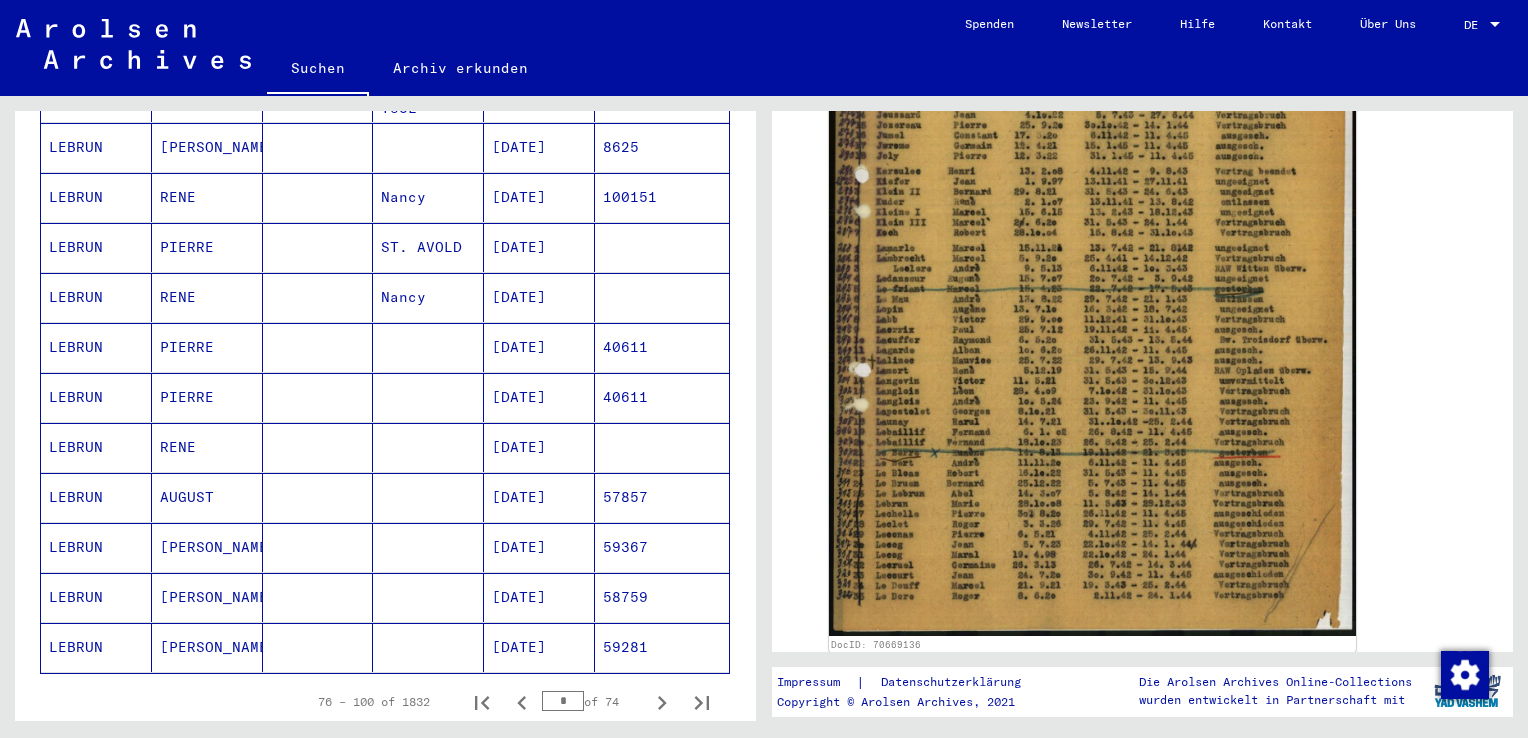 scroll, scrollTop: 1070, scrollLeft: 0, axis: vertical 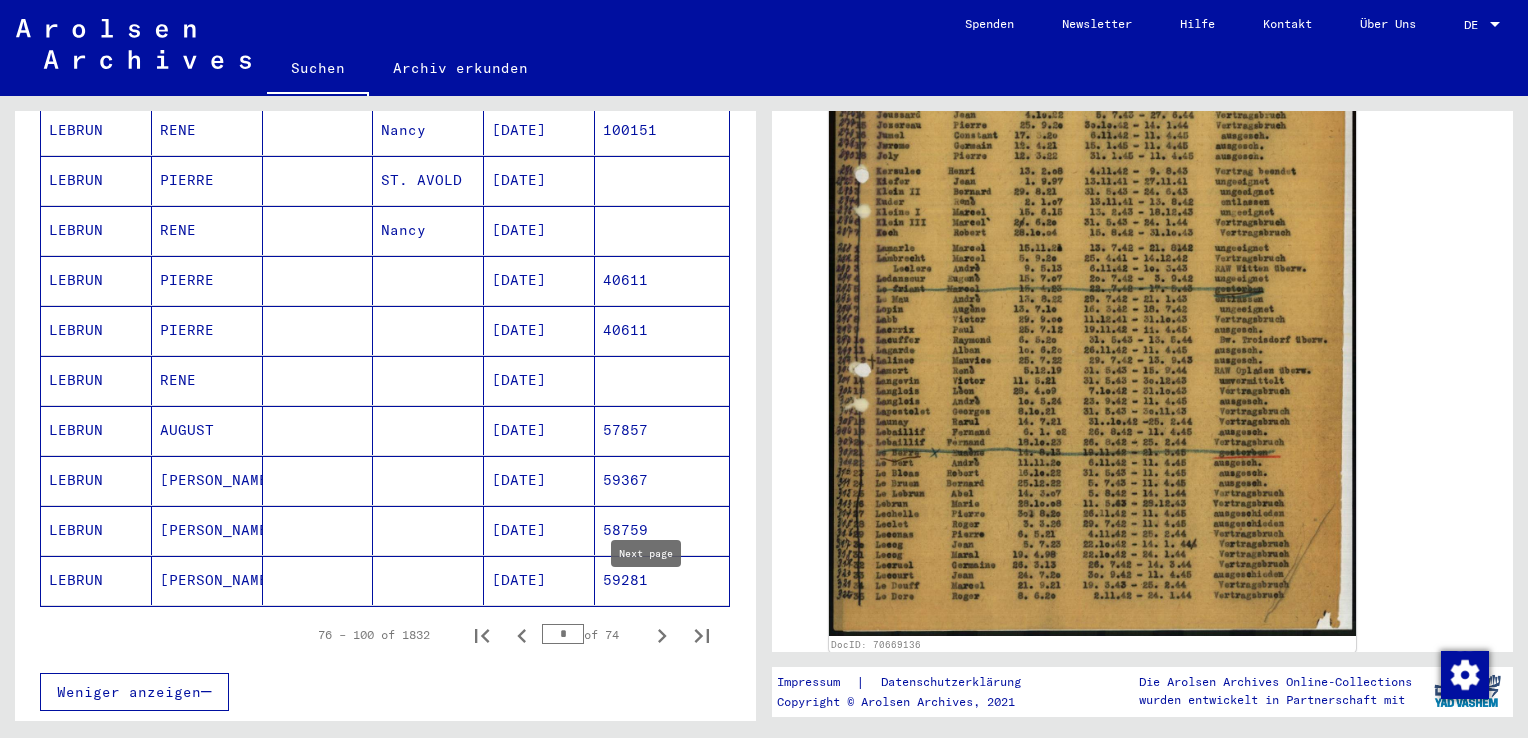 click 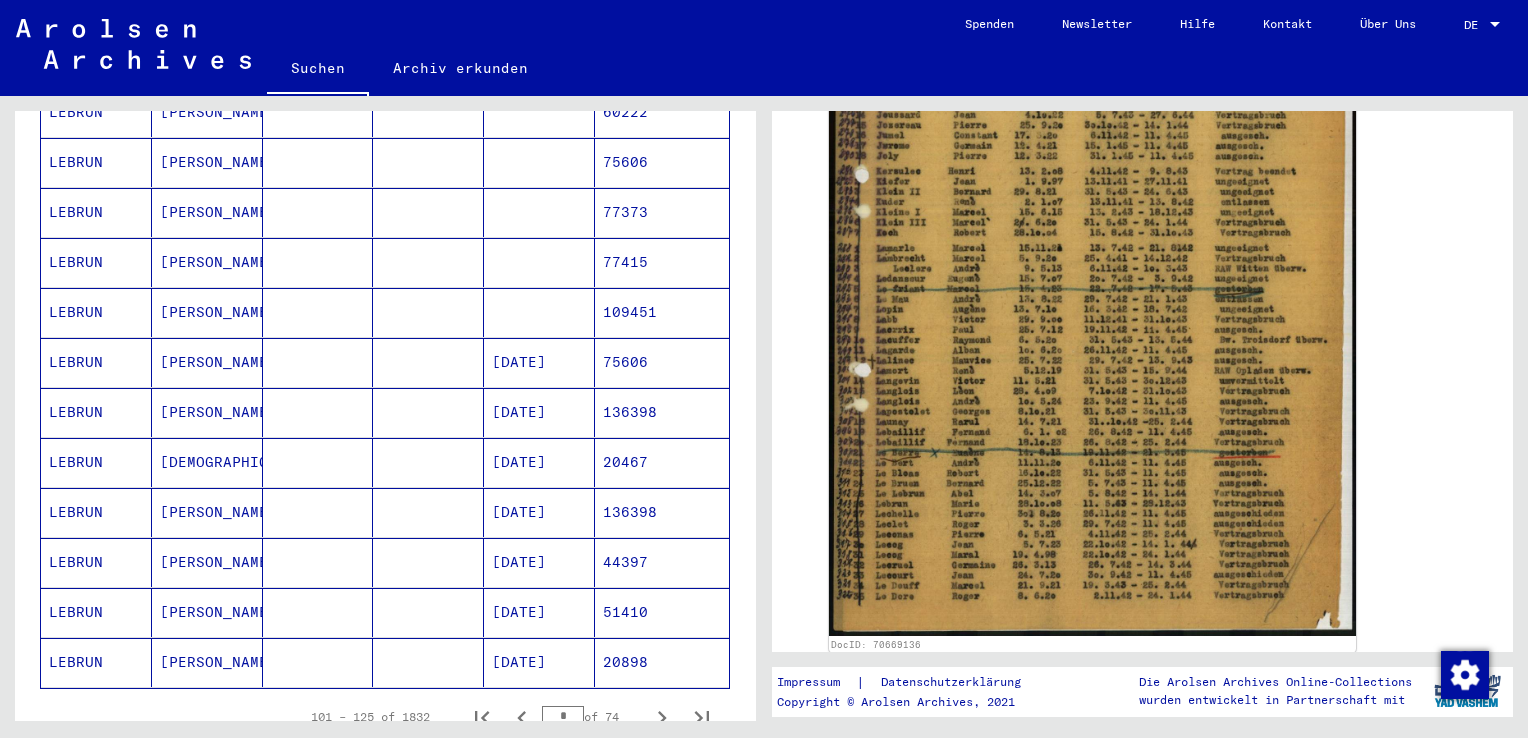 scroll, scrollTop: 1014, scrollLeft: 0, axis: vertical 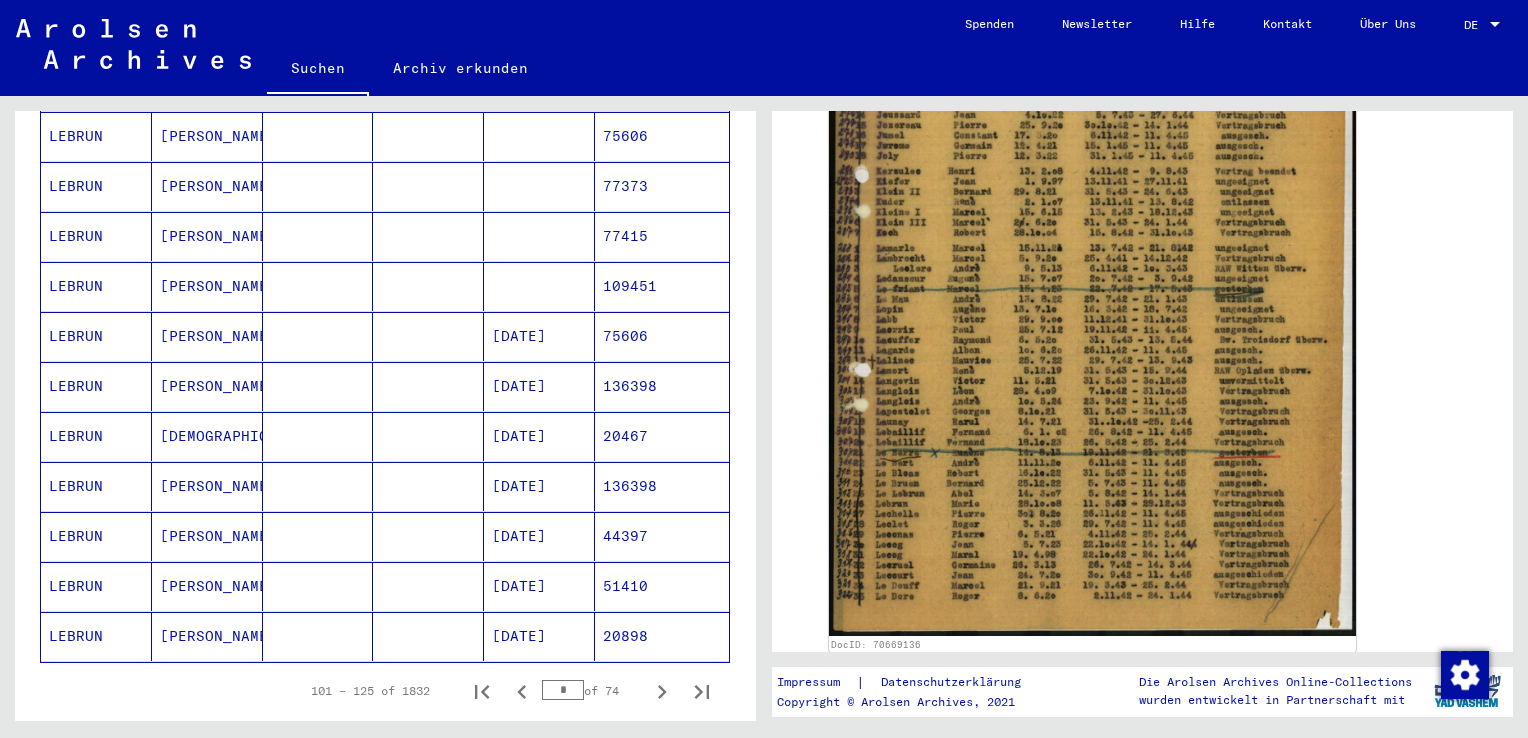 click 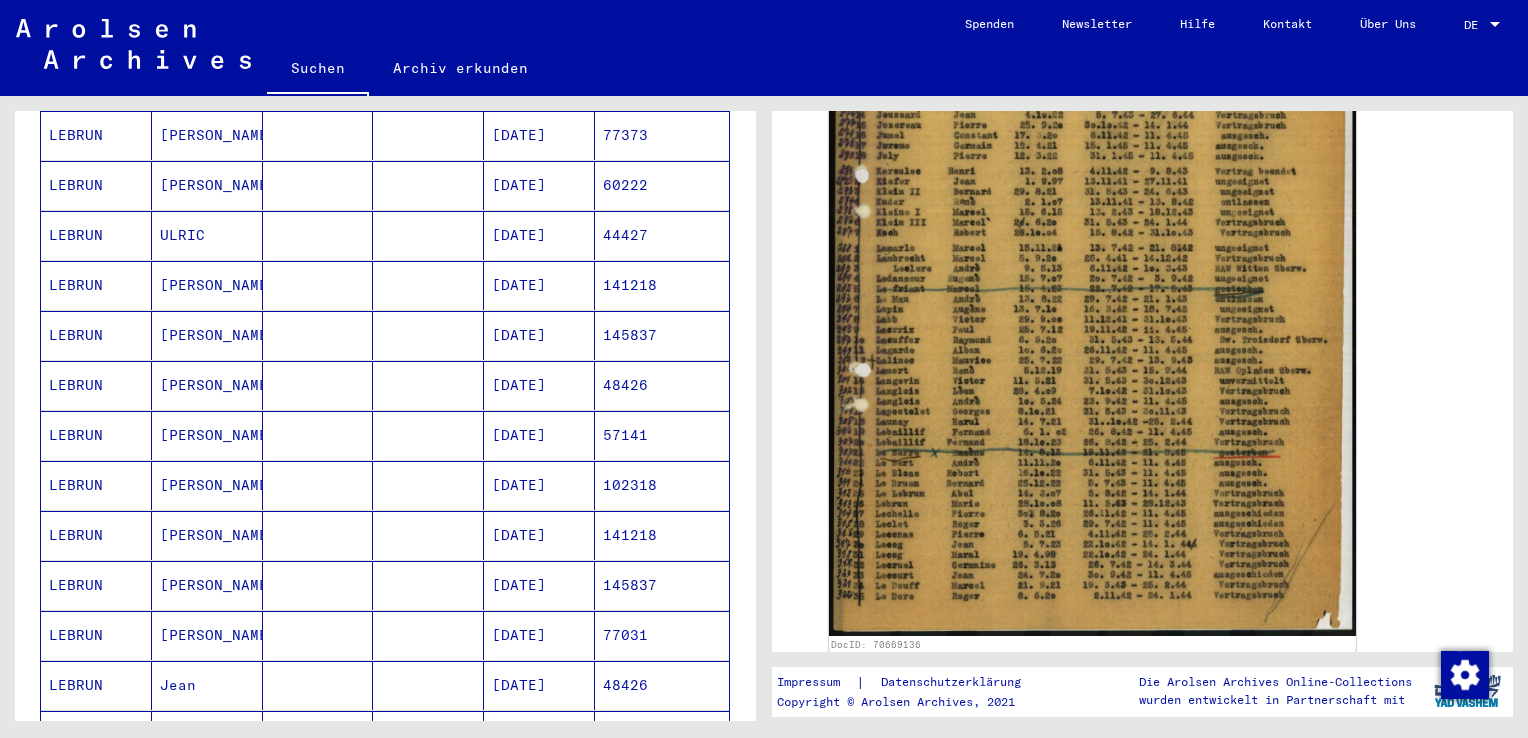 scroll, scrollTop: 737, scrollLeft: 0, axis: vertical 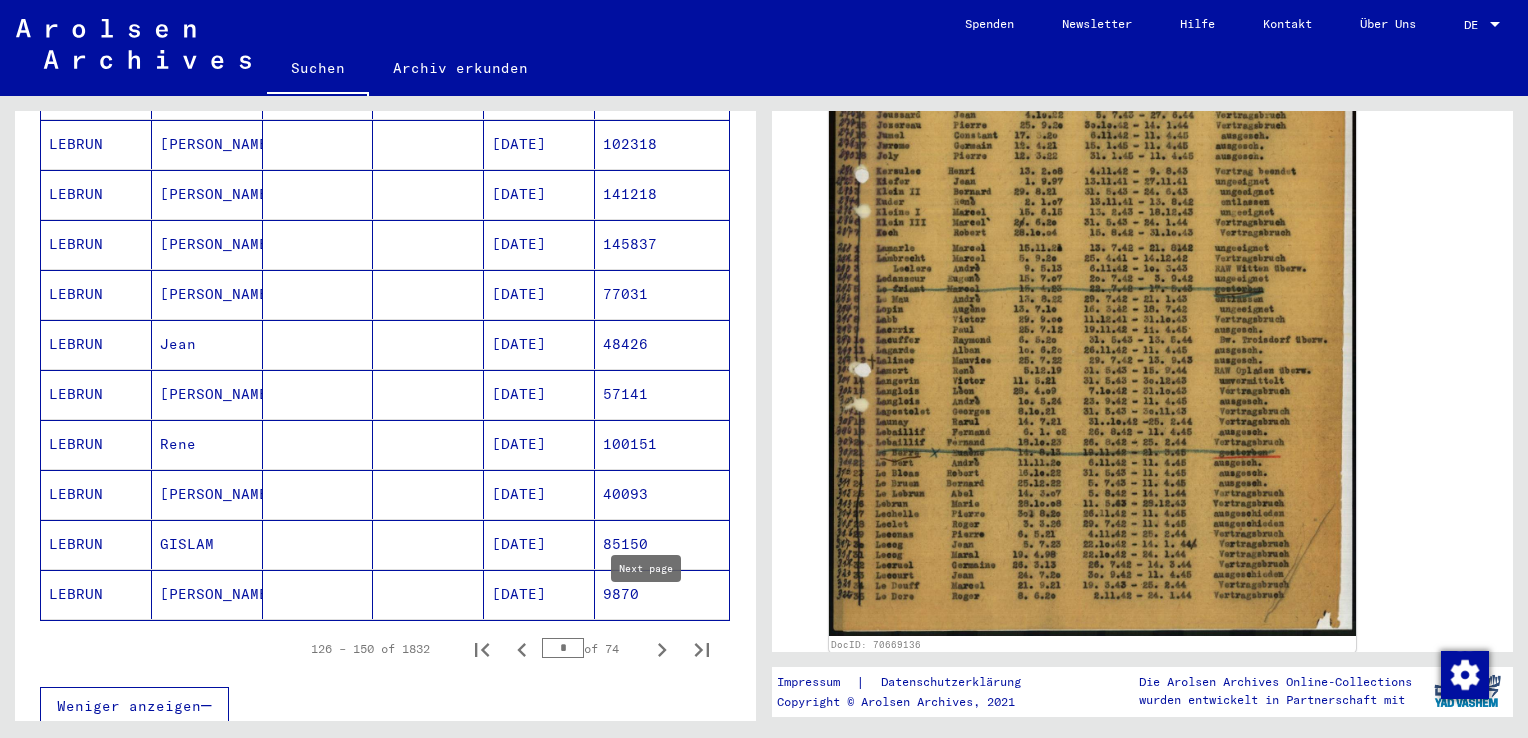 click 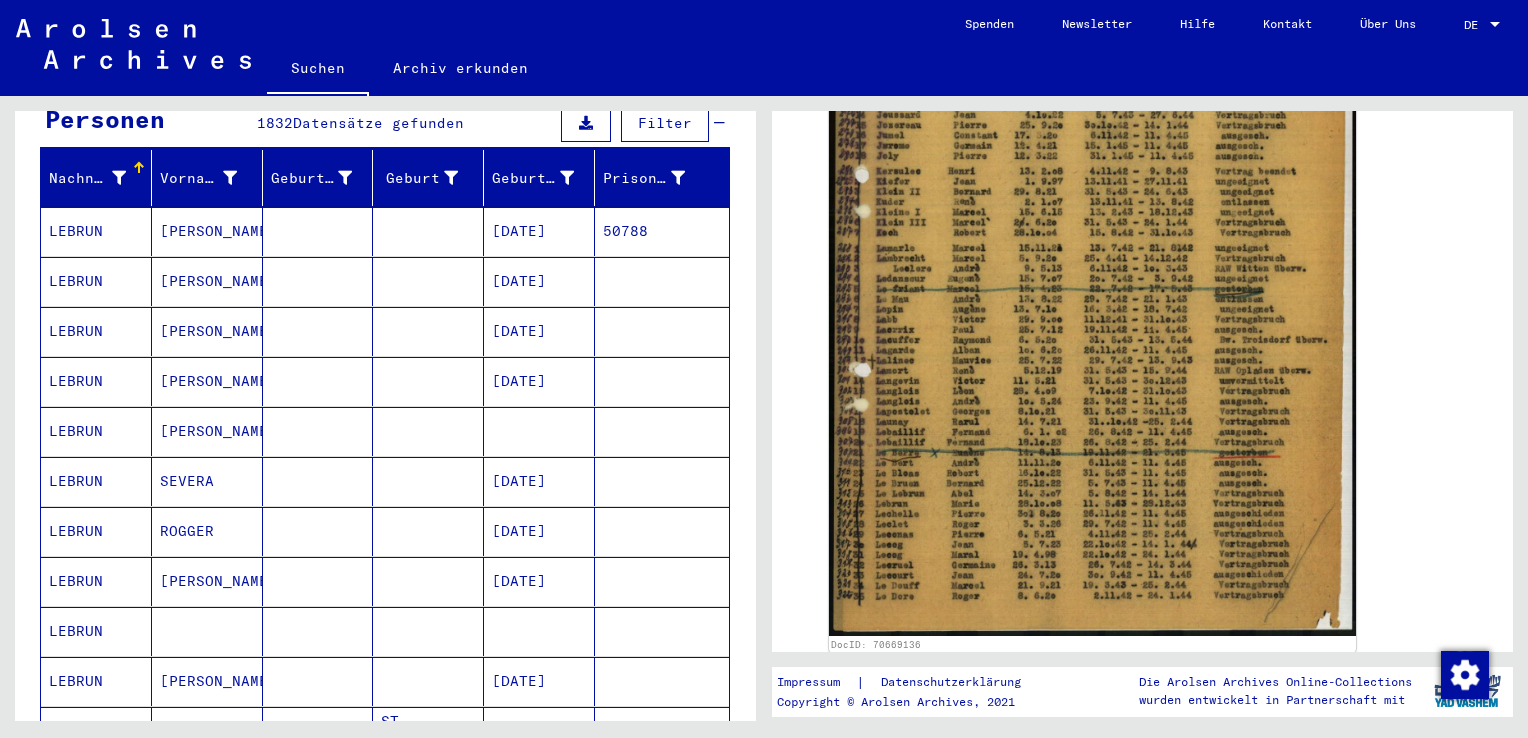 scroll, scrollTop: 225, scrollLeft: 0, axis: vertical 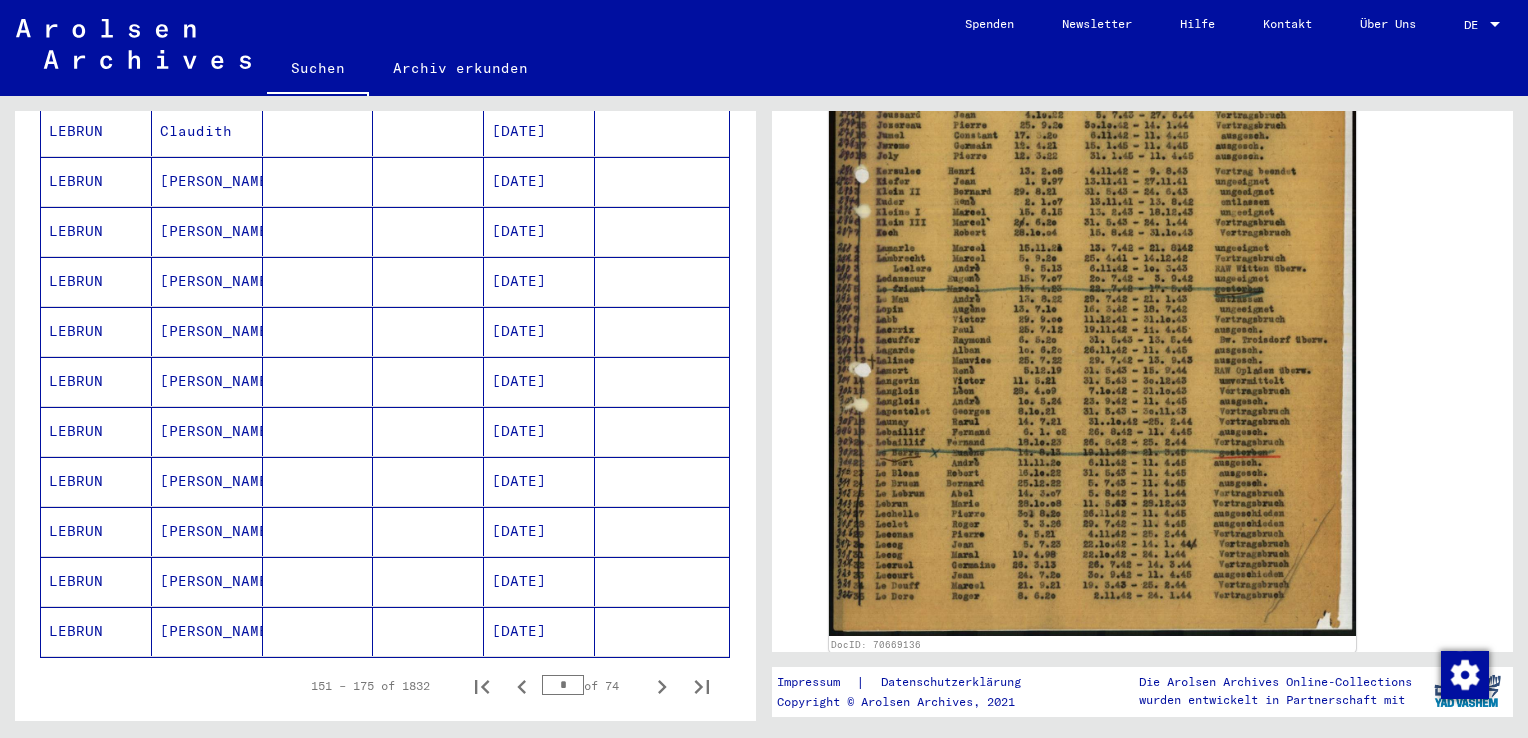 click 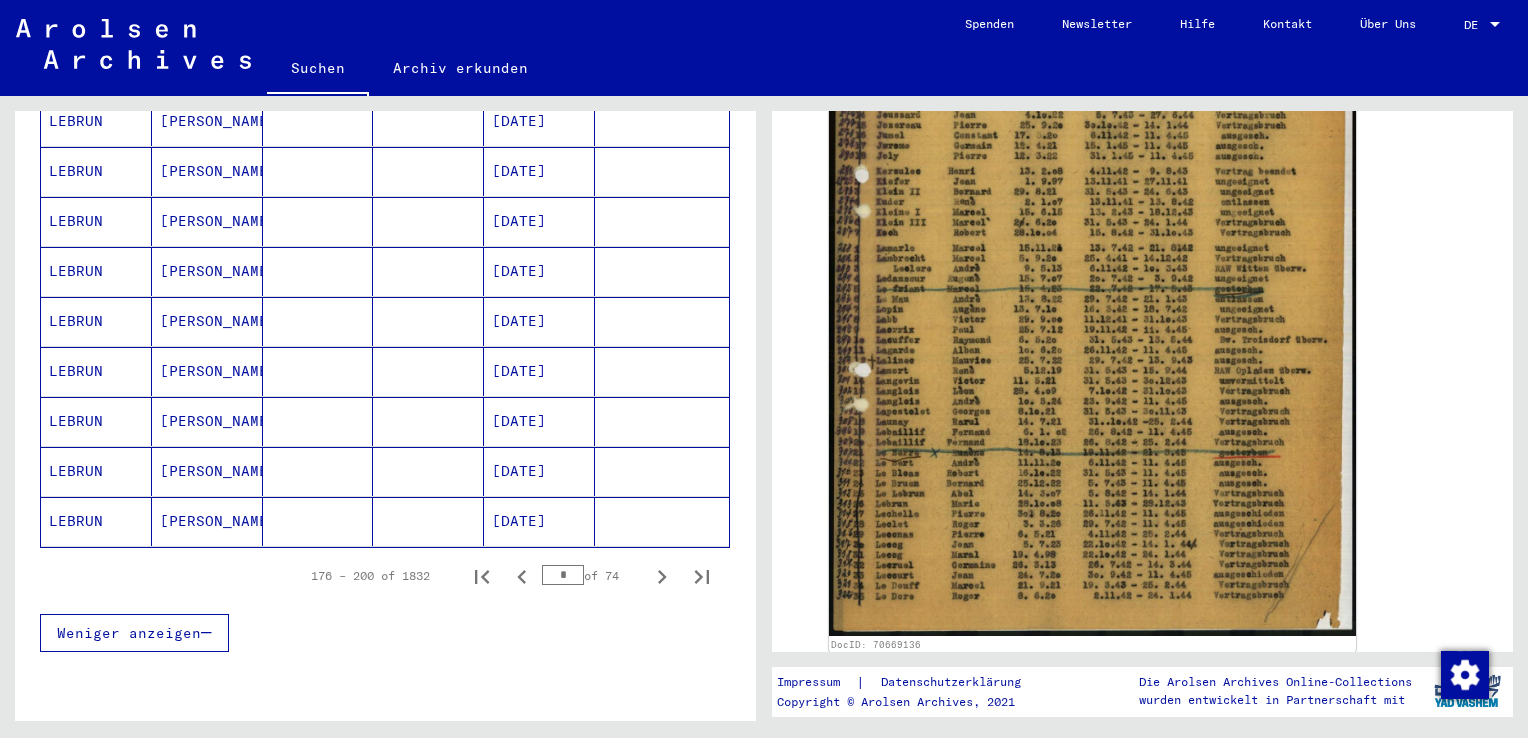 scroll, scrollTop: 1132, scrollLeft: 0, axis: vertical 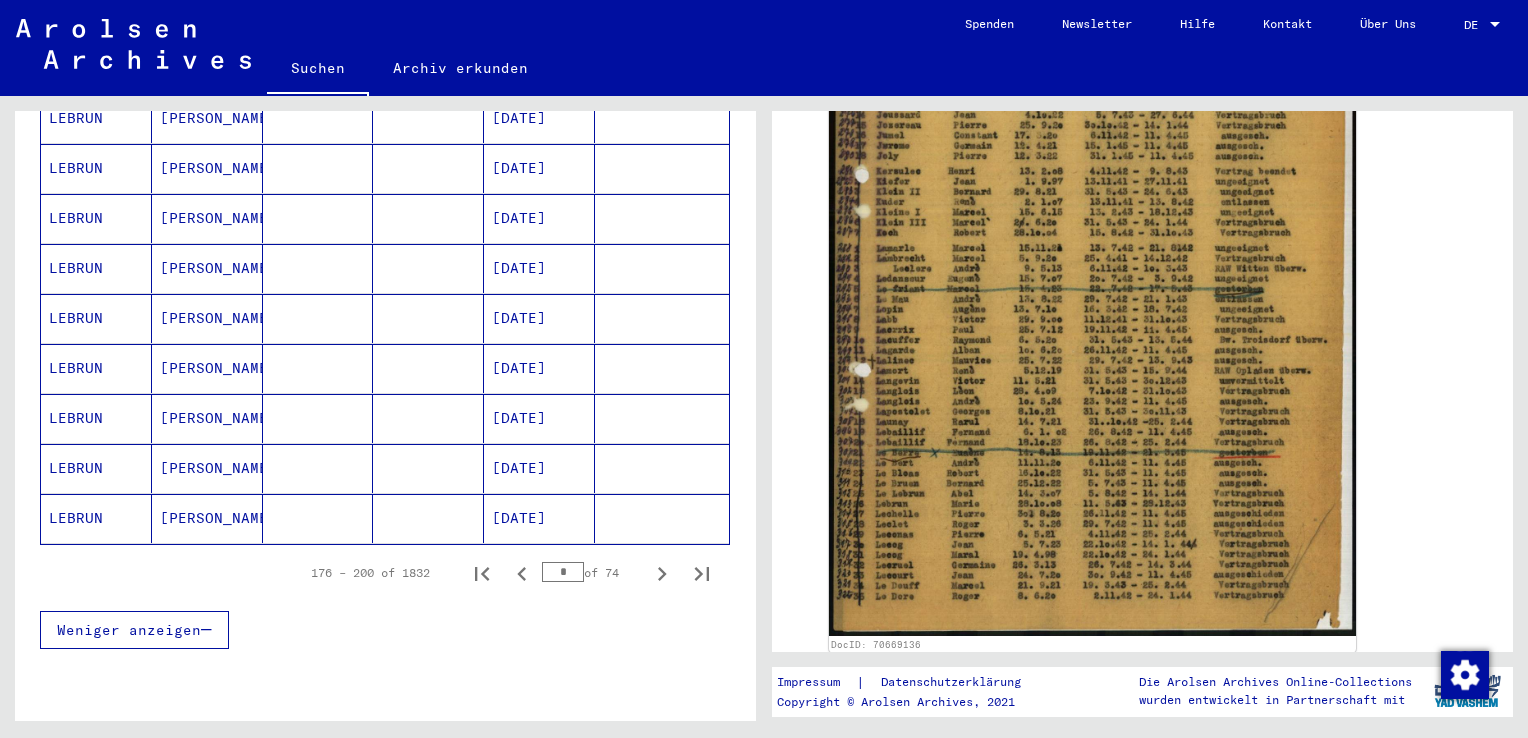 click 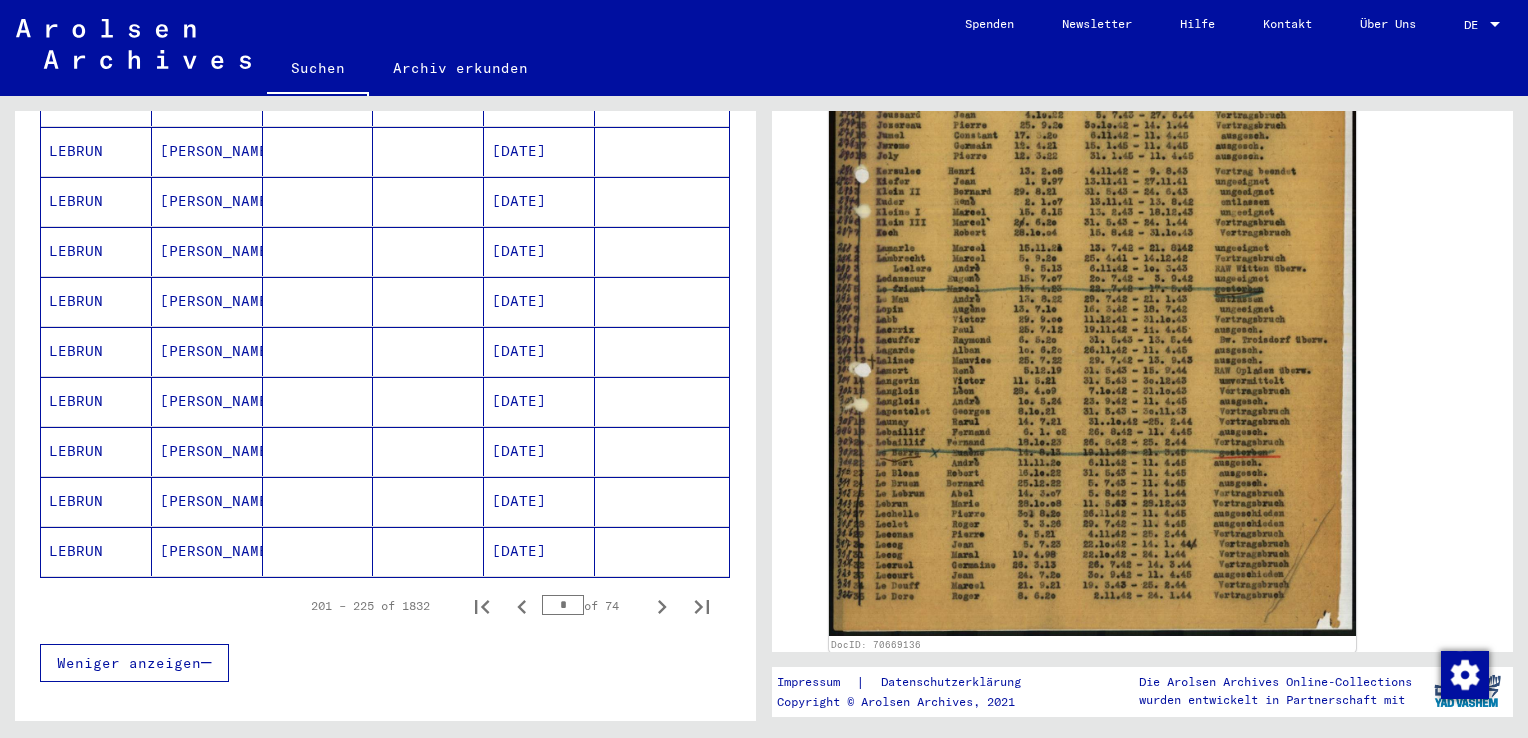 scroll, scrollTop: 1102, scrollLeft: 0, axis: vertical 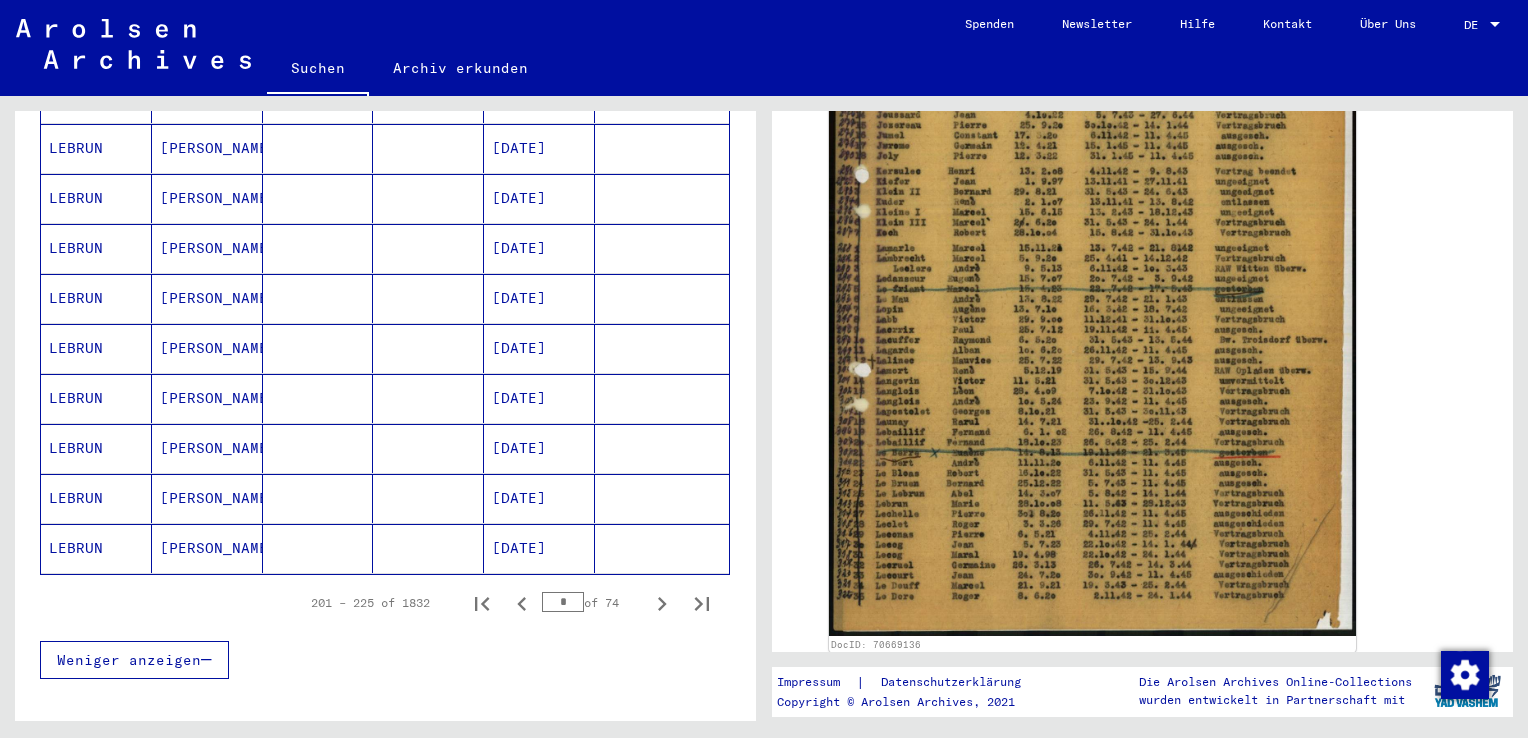 click 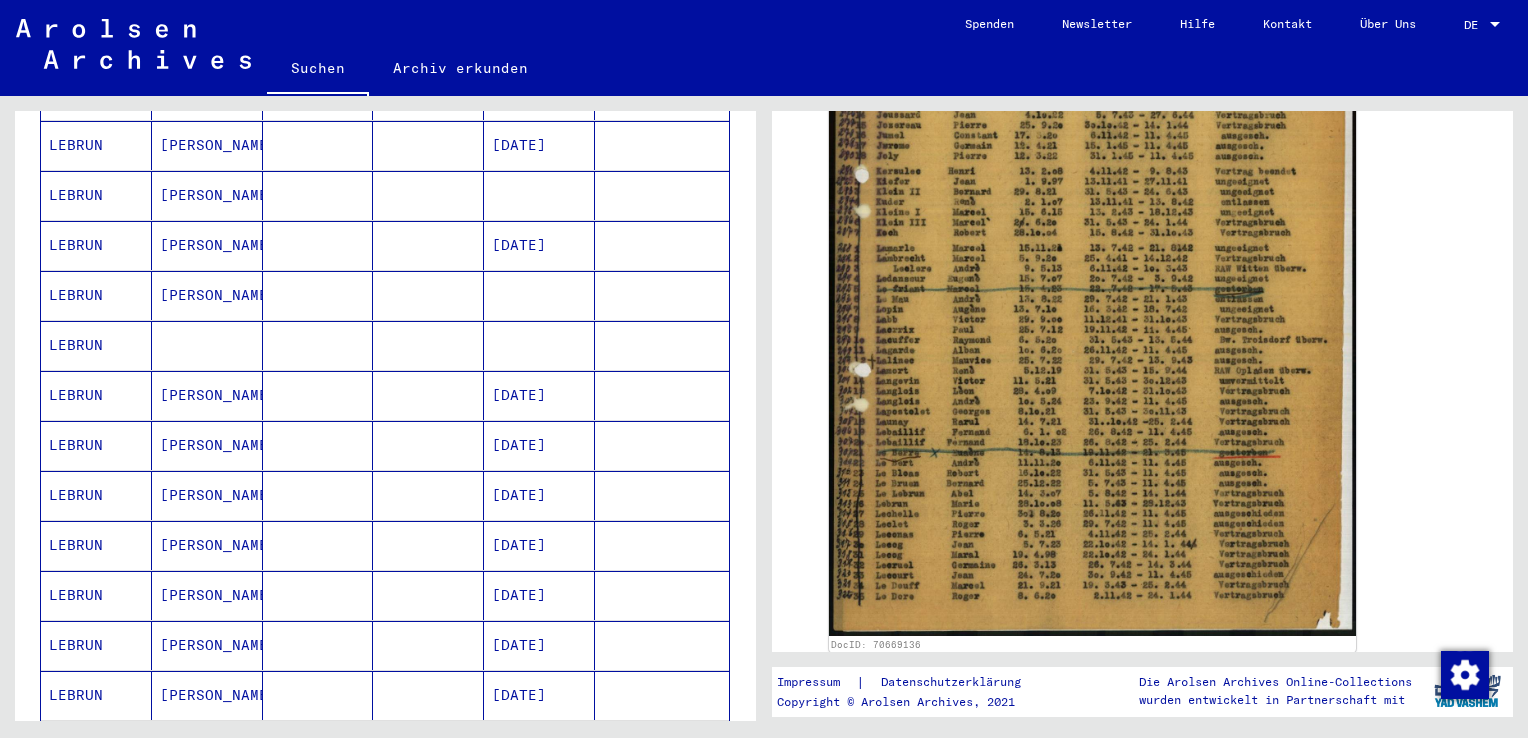 scroll, scrollTop: 764, scrollLeft: 0, axis: vertical 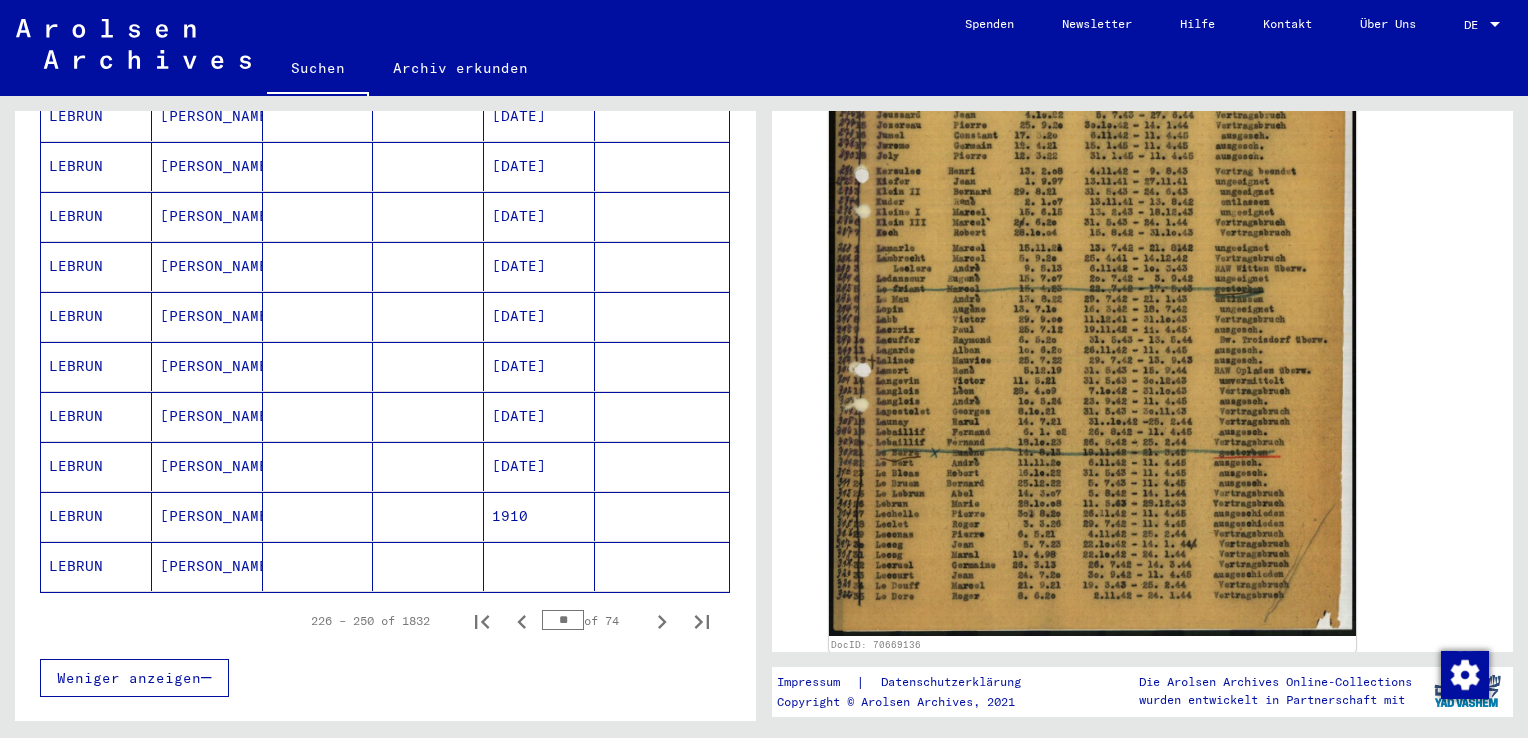 click 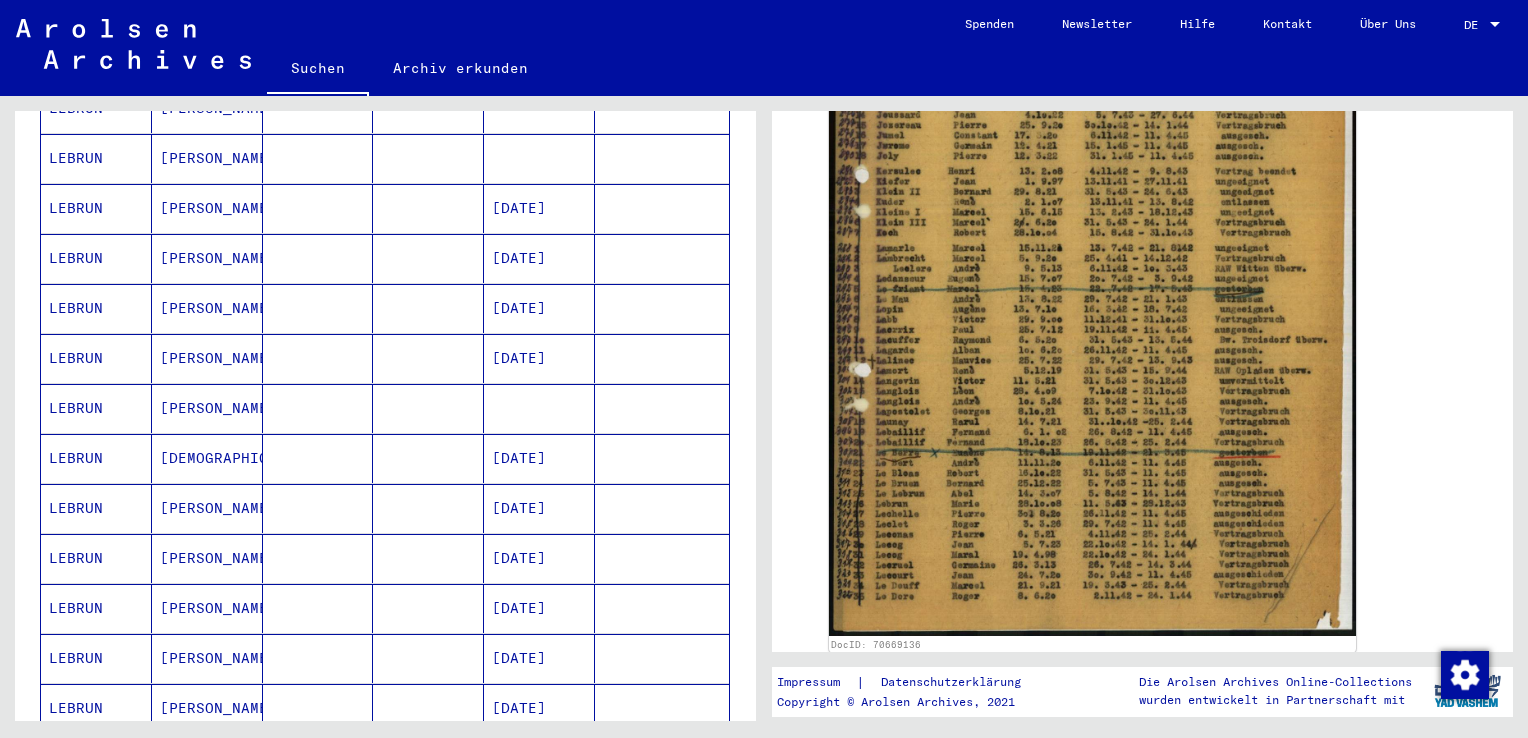 scroll, scrollTop: 140, scrollLeft: 0, axis: vertical 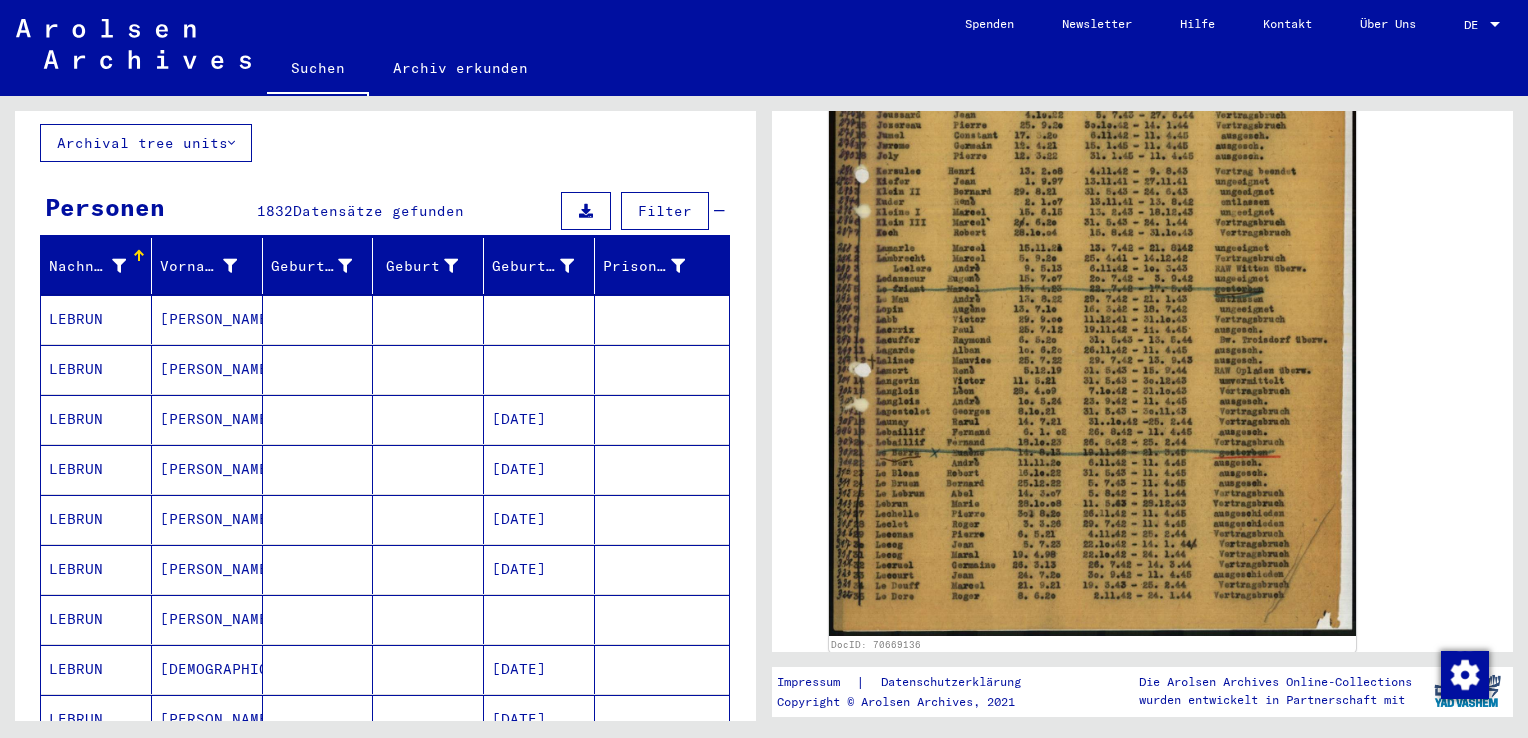 click on "Filter" at bounding box center (665, 211) 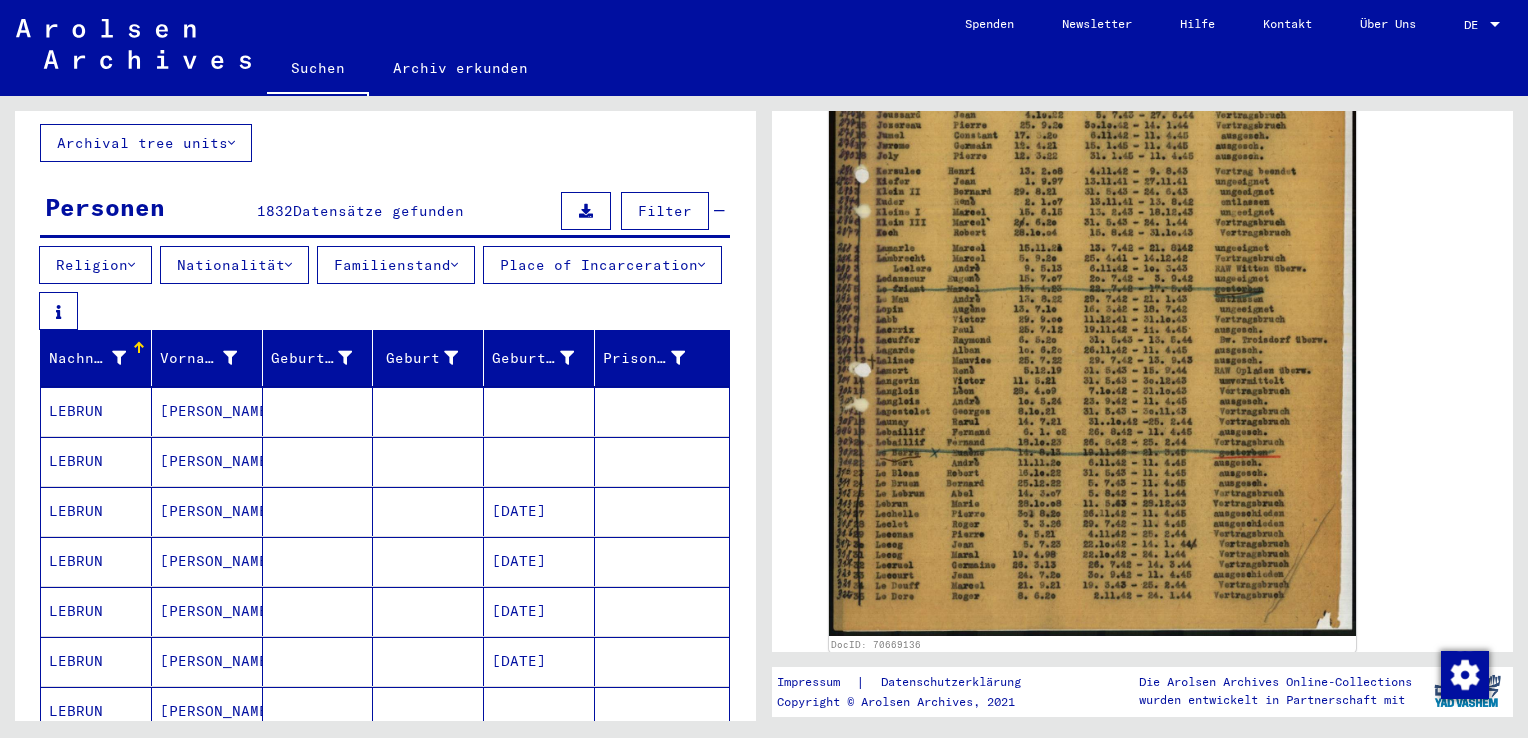 click on "Nationalität" at bounding box center [234, 265] 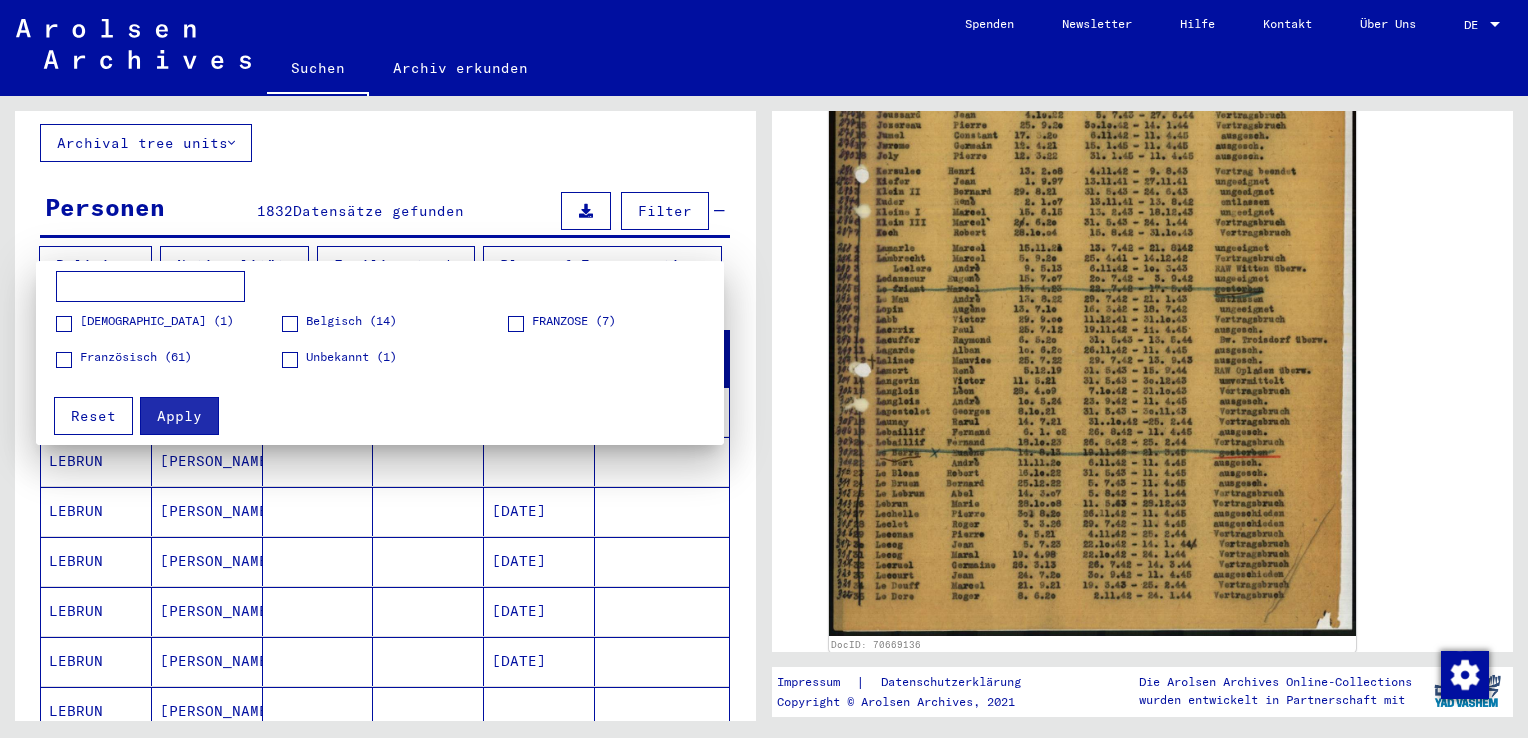 click at bounding box center [764, 369] 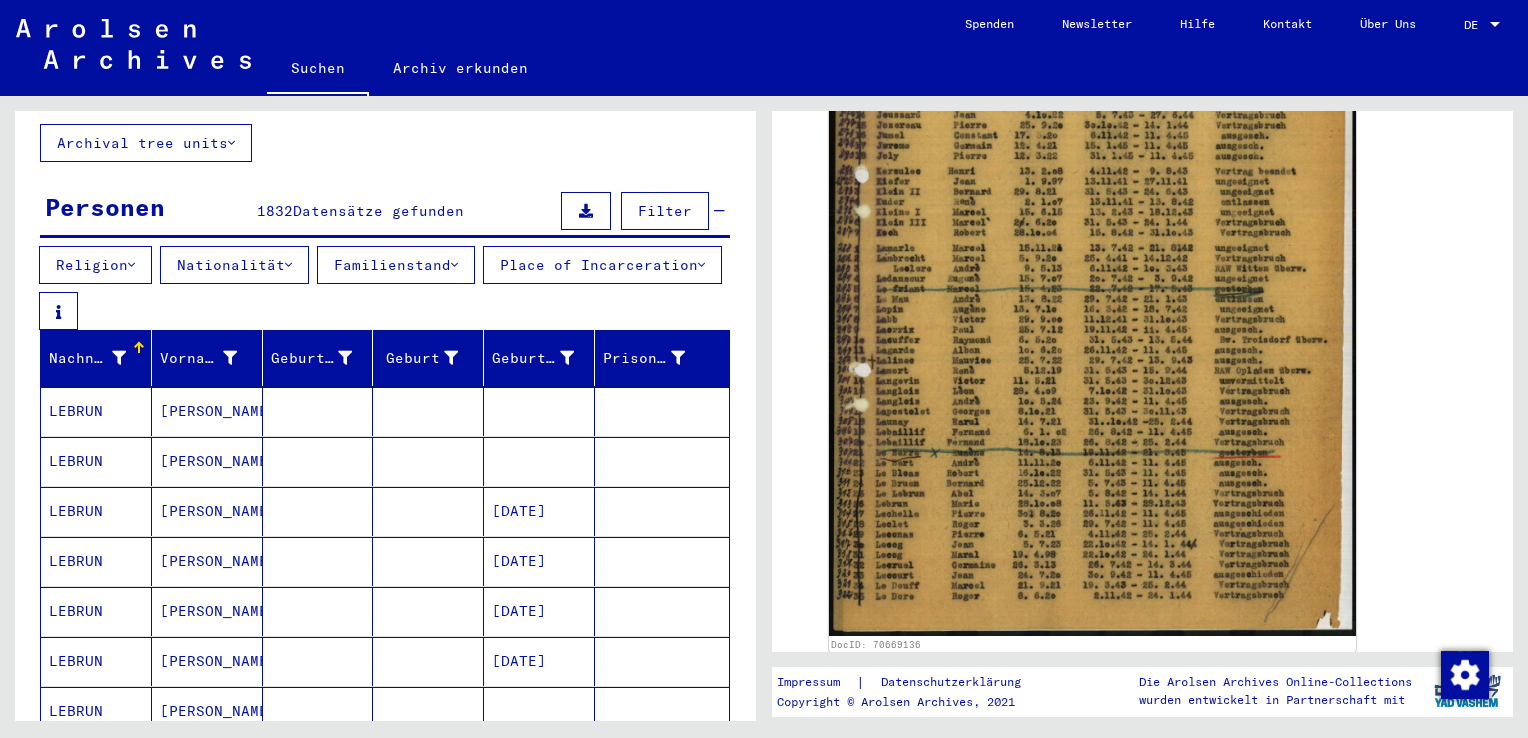 click on "[PERSON_NAME]" at bounding box center [207, 461] 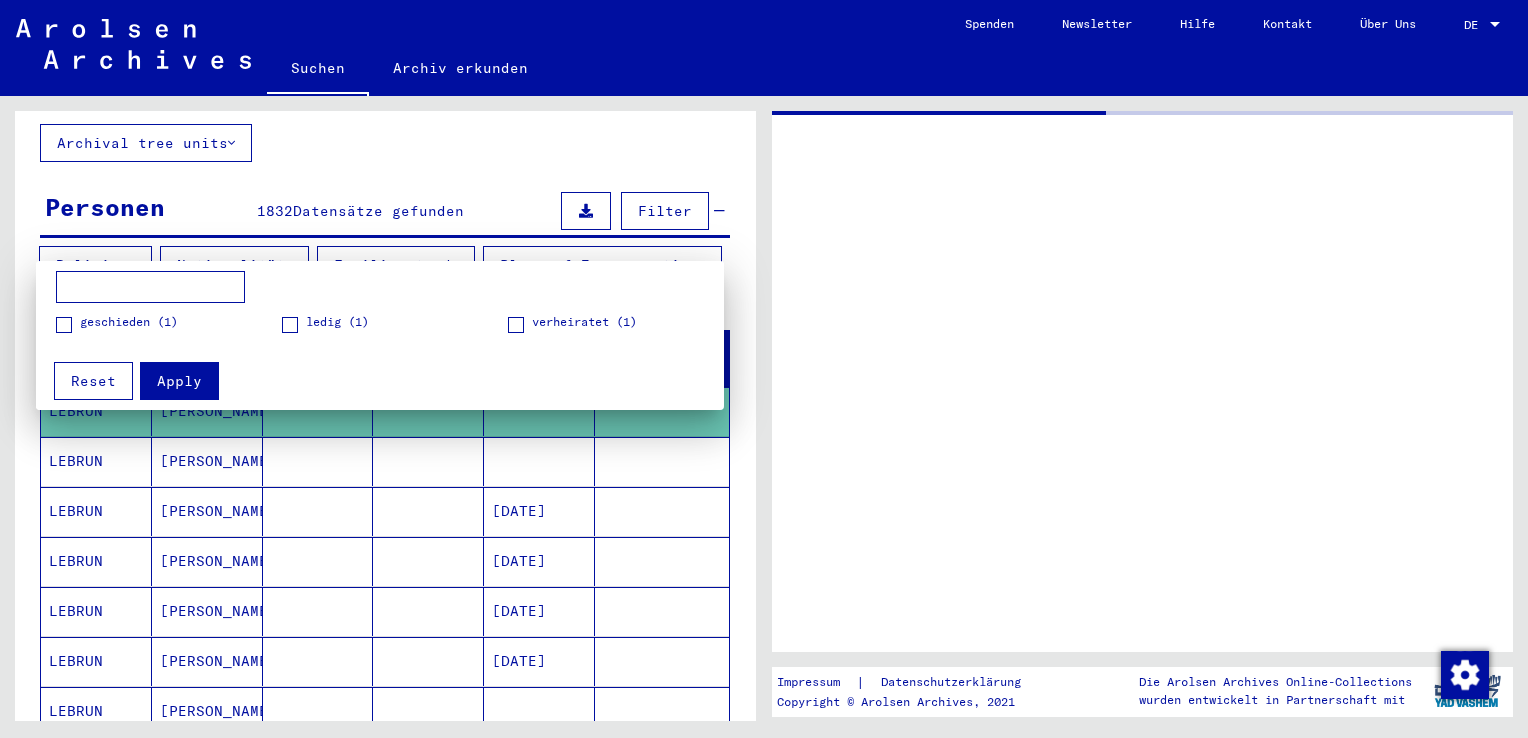 scroll, scrollTop: 0, scrollLeft: 0, axis: both 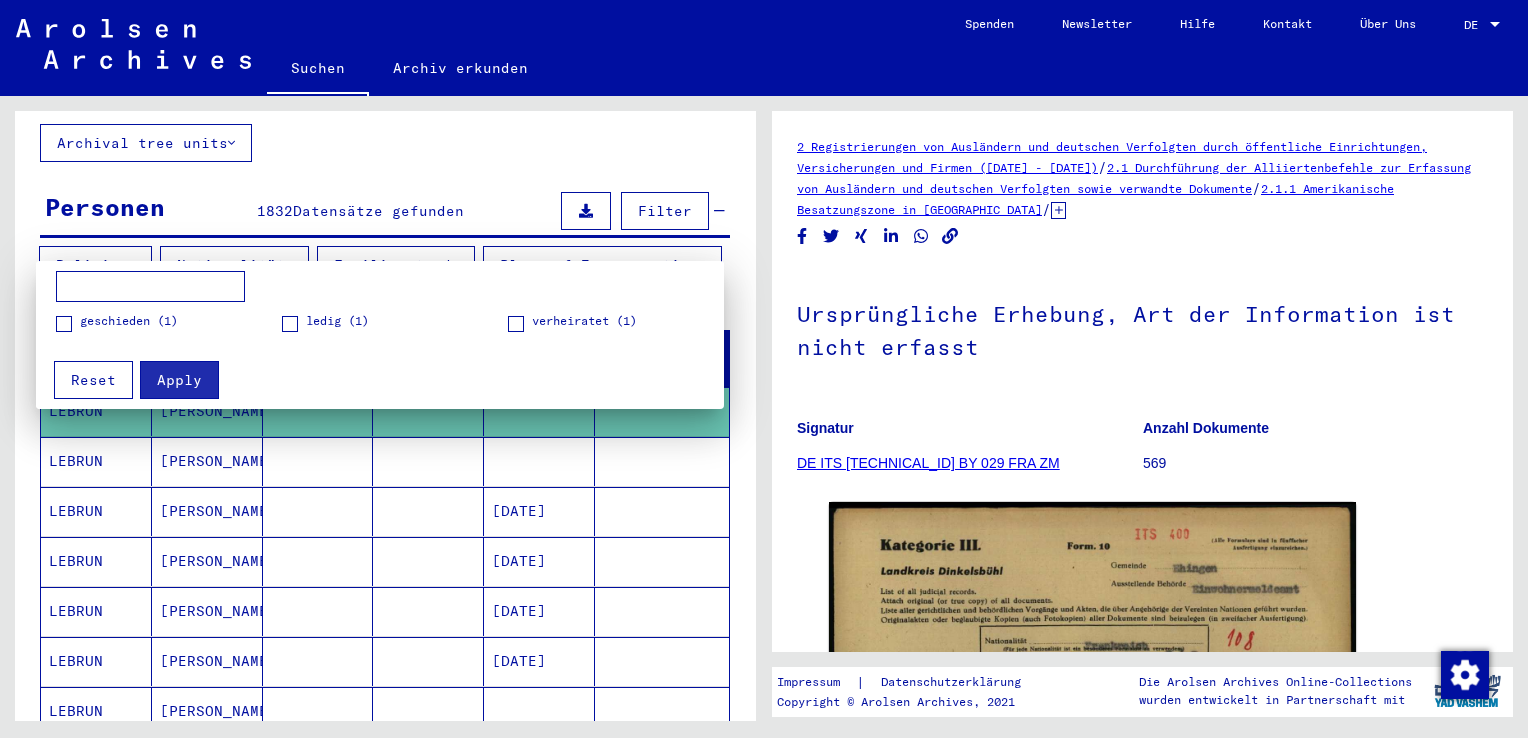 click at bounding box center [764, 369] 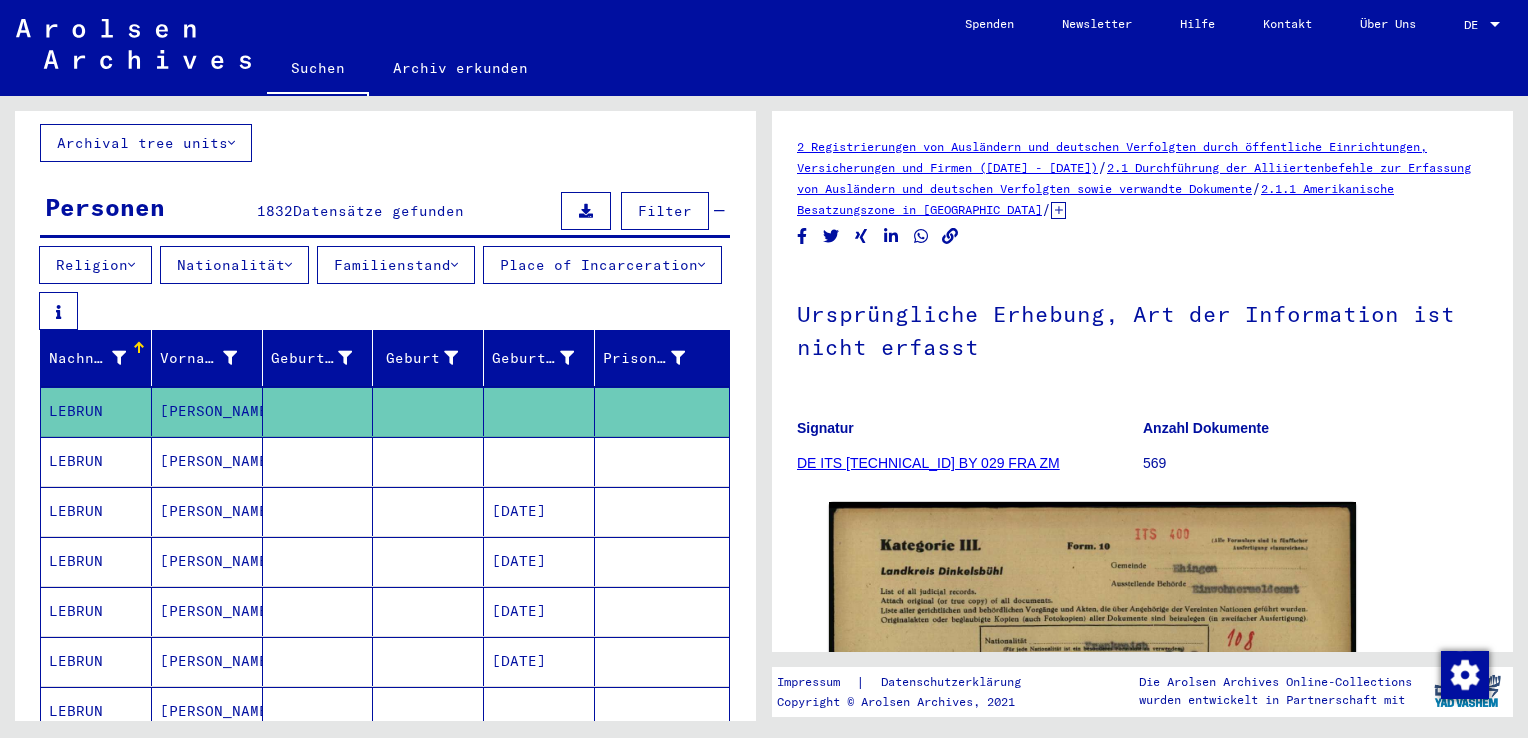 click on "Religion" at bounding box center [95, 265] 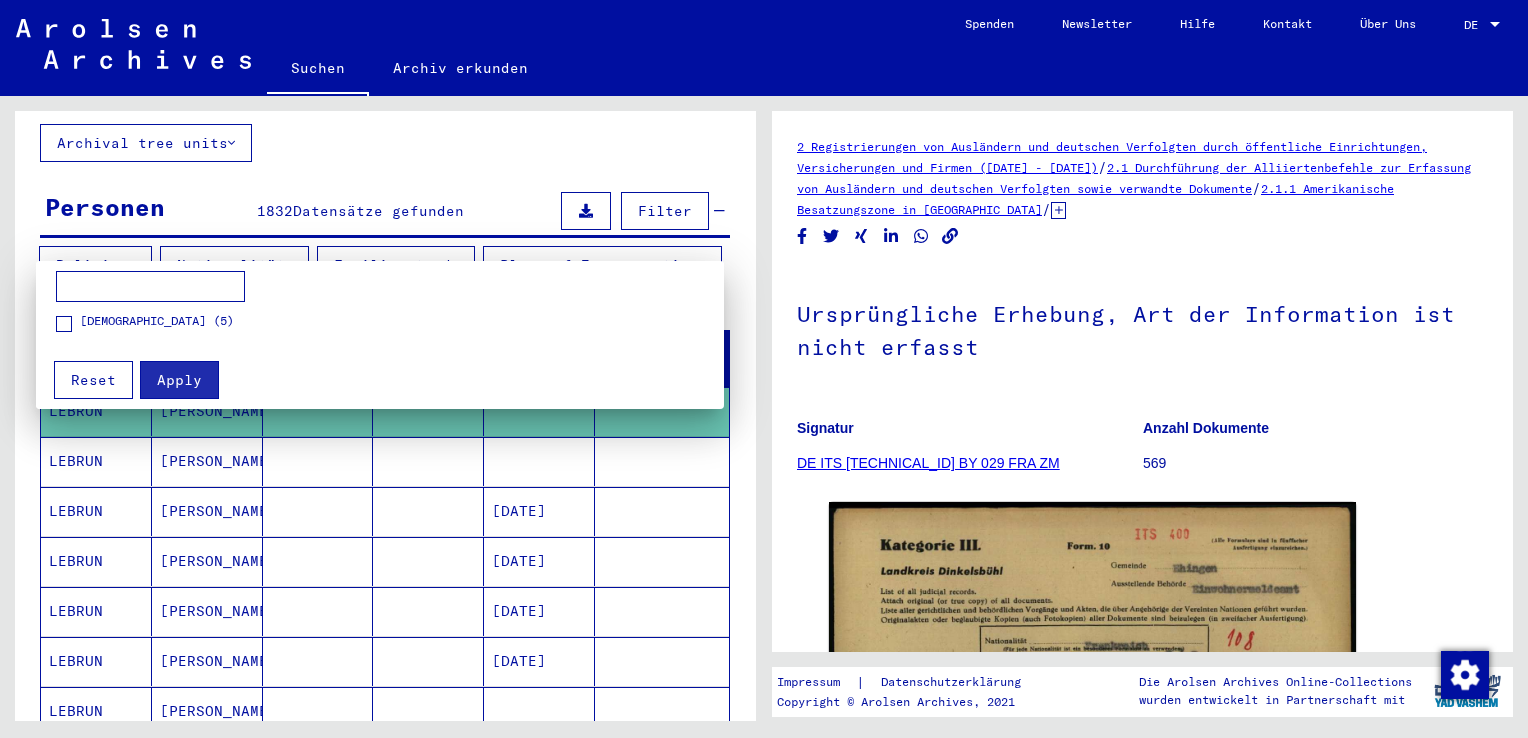 click at bounding box center (764, 369) 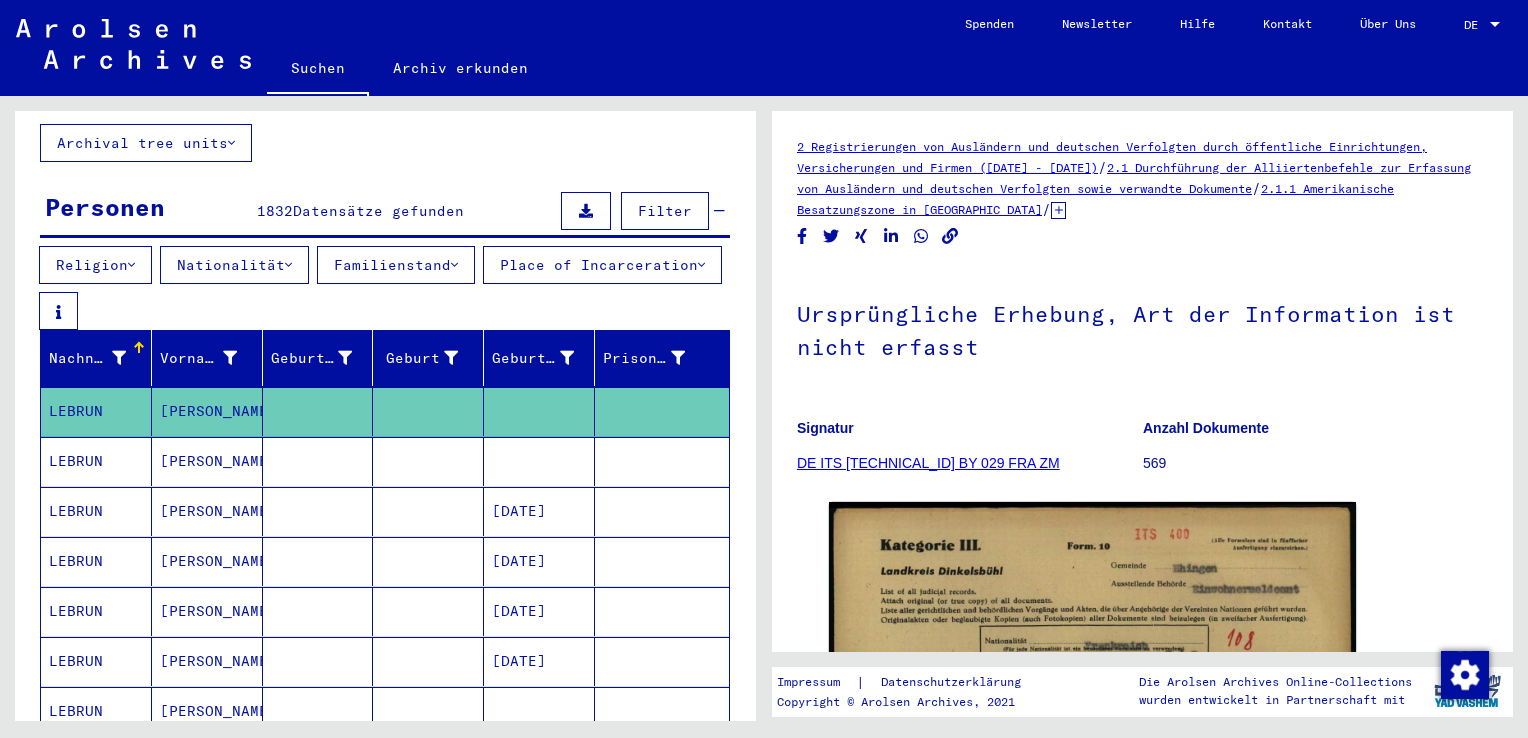 click on "Place of Incarceration" at bounding box center [602, 265] 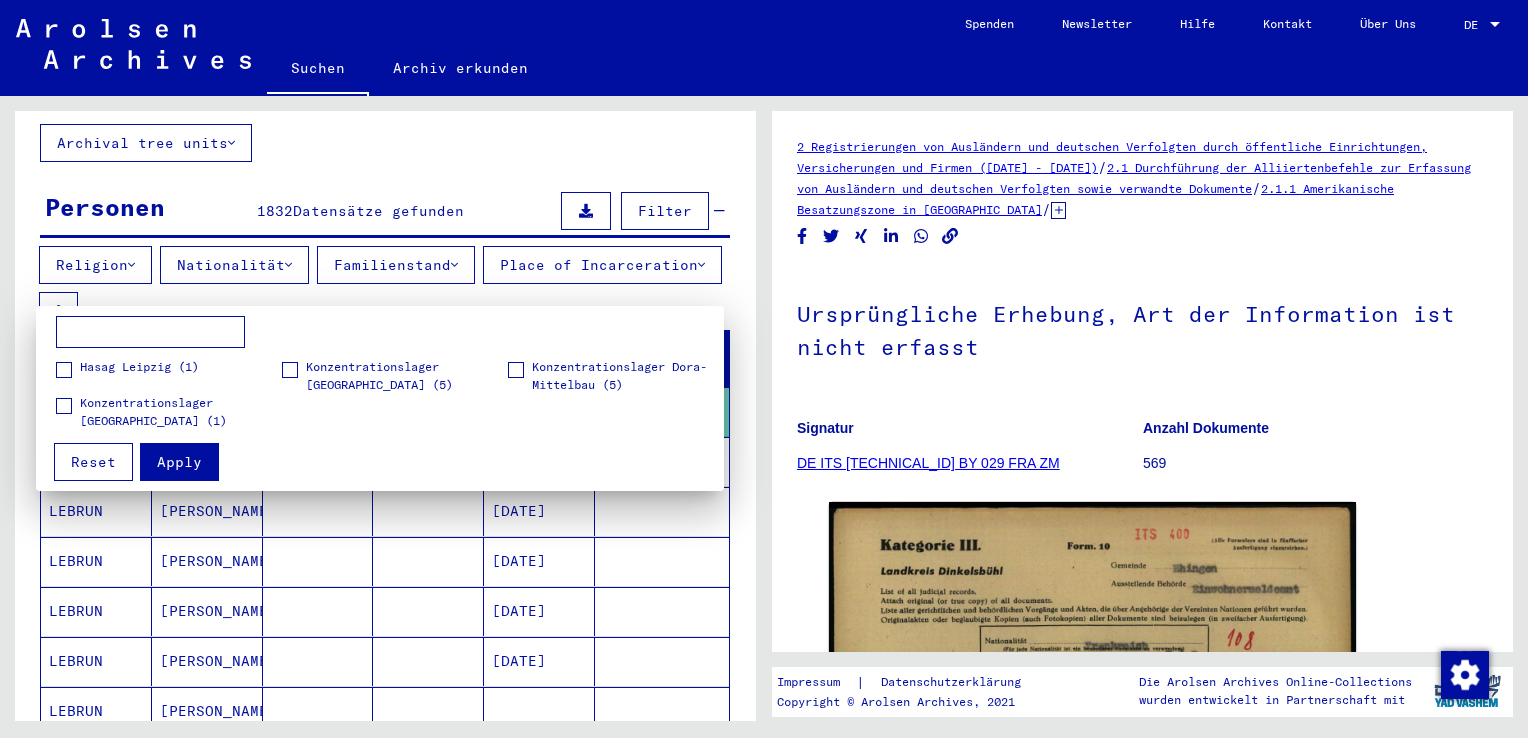 scroll, scrollTop: 0, scrollLeft: 0, axis: both 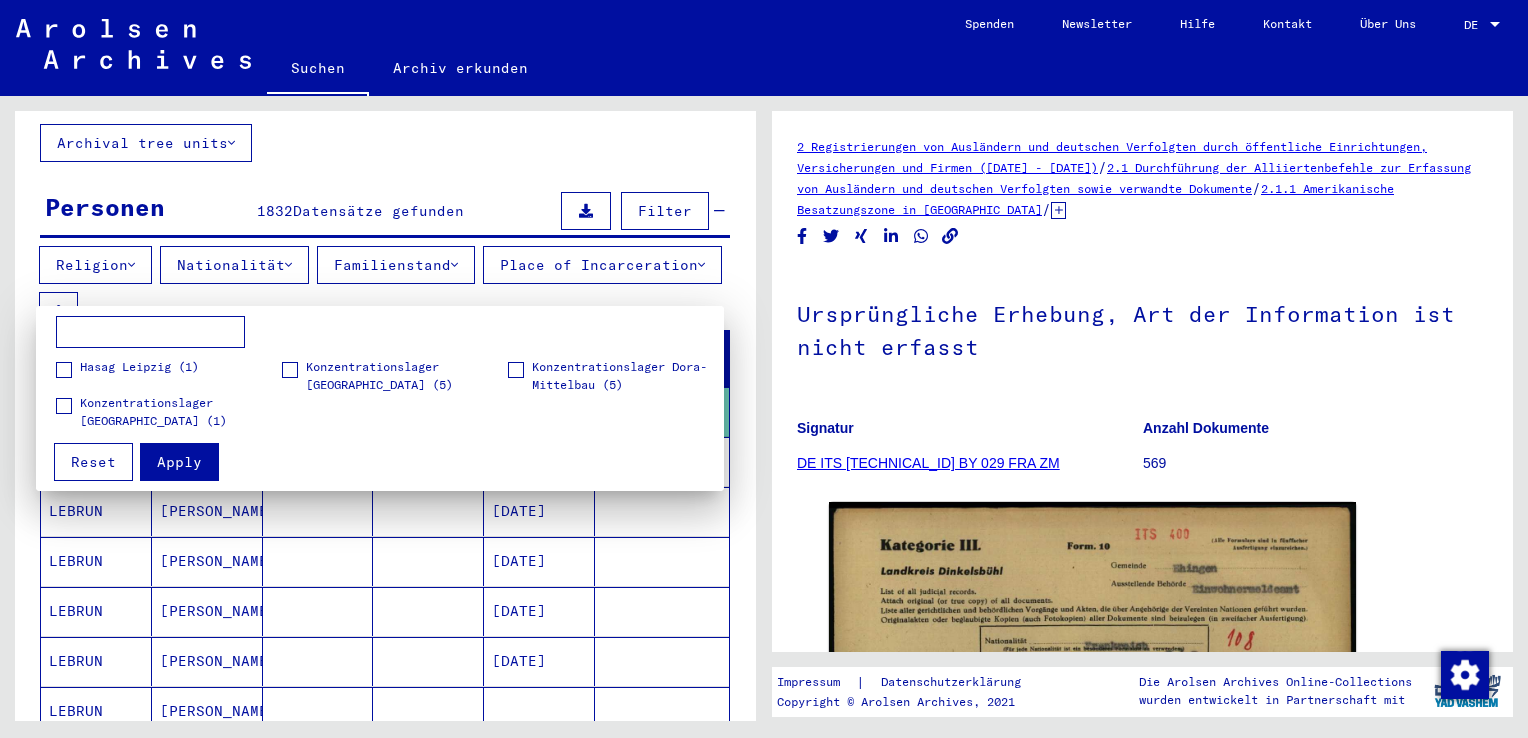 click at bounding box center [764, 369] 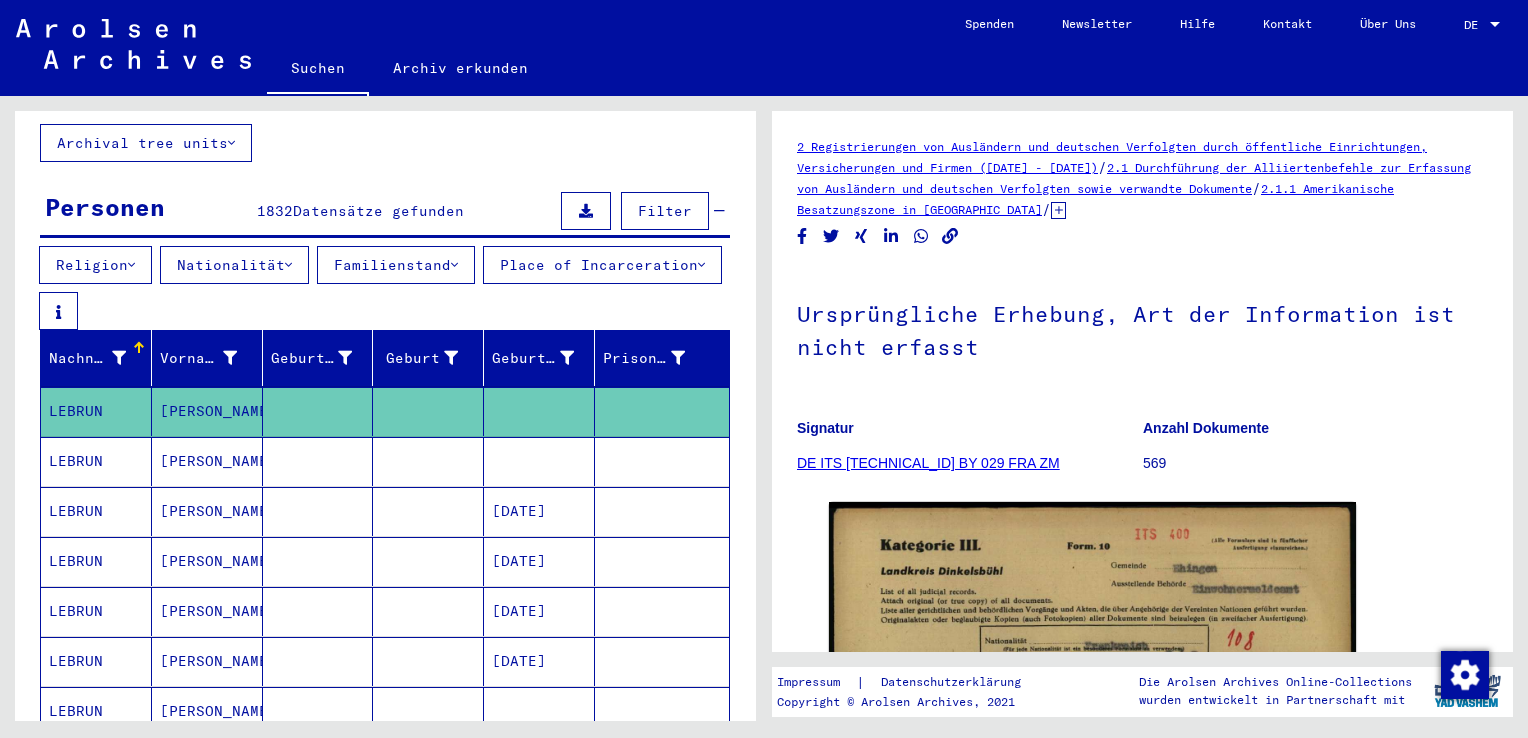 scroll, scrollTop: 1291, scrollLeft: 0, axis: vertical 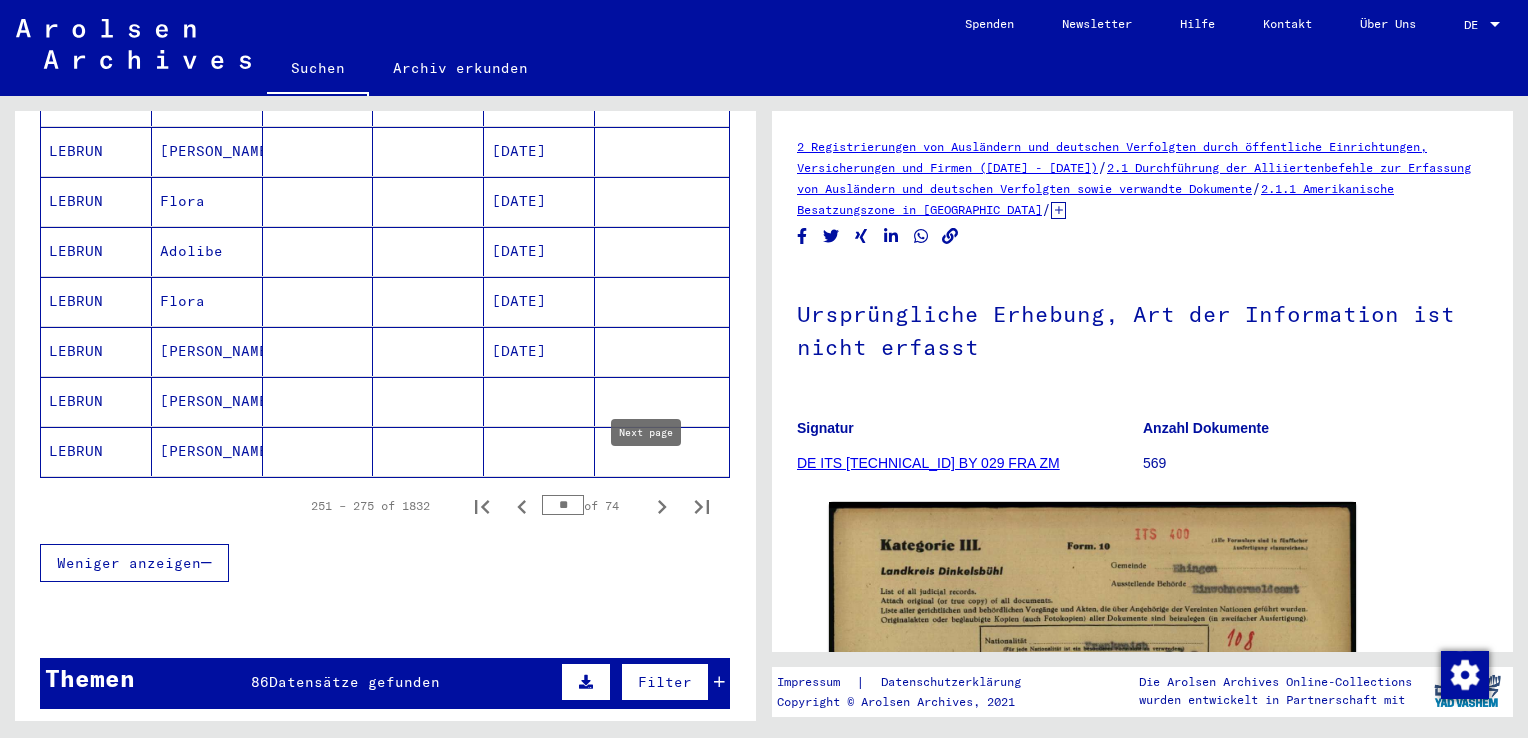 click 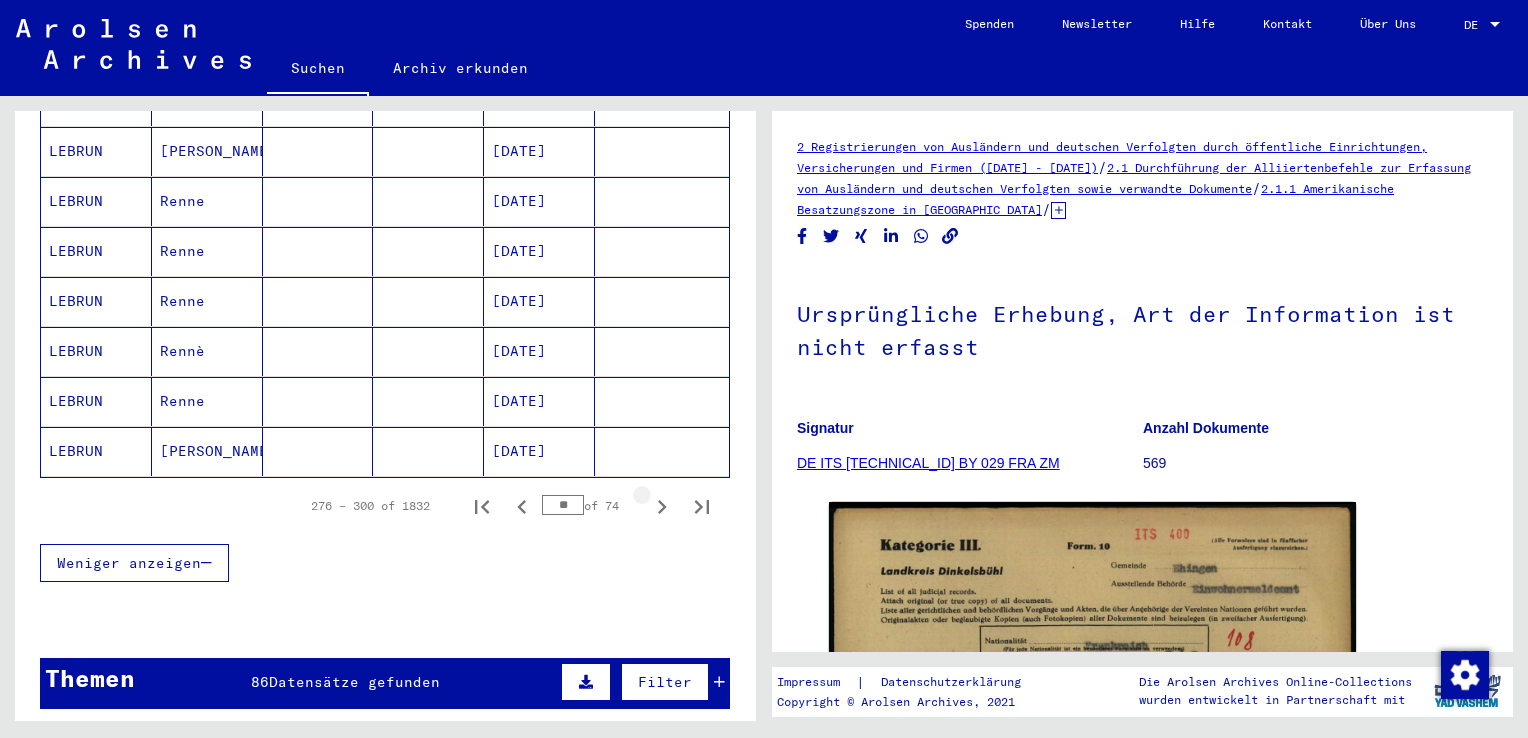 click on "Nach Themen oder Namen suchen ****** close  Suche     Archival tree units  Personen 1832  Datensätze gefunden  Filter   Religion   Nationalität   Familienstand   Place of Incarceration   Nachname   Vorname   Geburtsname   Geburt‏   Geburtsdatum   Prisoner #   [PERSON_NAME]         [DATE]      [PERSON_NAME]         [DATE]      [PERSON_NAME]         [DATE]      [PERSON_NAME]         [DATE]      [PERSON_NAME]         [DATE]      [PERSON_NAME]         [DATE]      [PERSON_NAME]         [DATE]      [PERSON_NAME]         [DATE]      [PERSON_NAME]         [DATE]      [PERSON_NAME]         [DATE]      [PERSON_NAME]         [DATE]      [PERSON_NAME]         [DATE]      [PERSON_NAME]         [DATE]      [PERSON_NAME]         [DATE]      [PERSON_NAME]         [DATE]      [PERSON_NAME]         [DATE]      [PERSON_NAME]         [DATE]      [PERSON_NAME]         [DATE]      [PERSON_NAME]         [DATE]      [GEOGRAPHIC_DATA]" 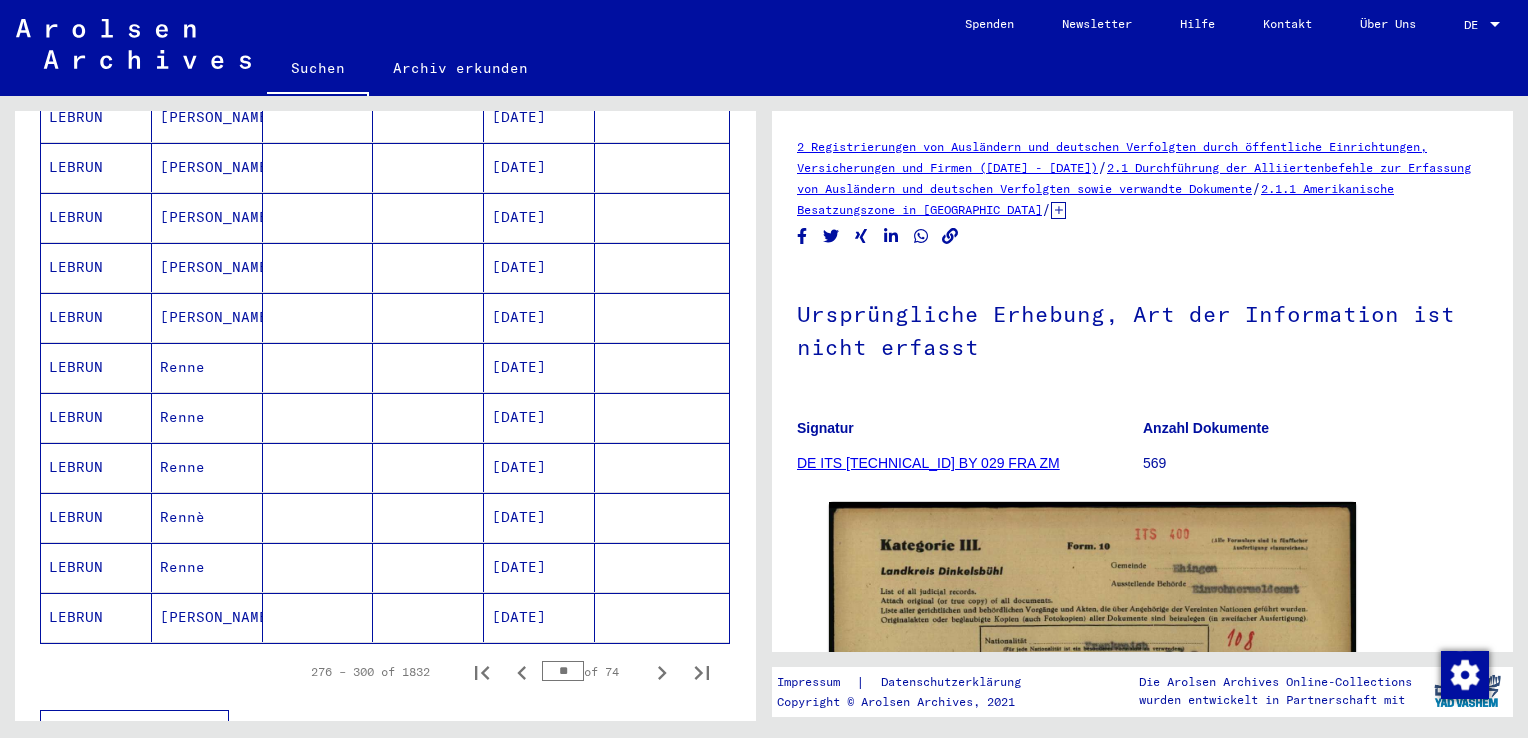 scroll, scrollTop: 1128, scrollLeft: 0, axis: vertical 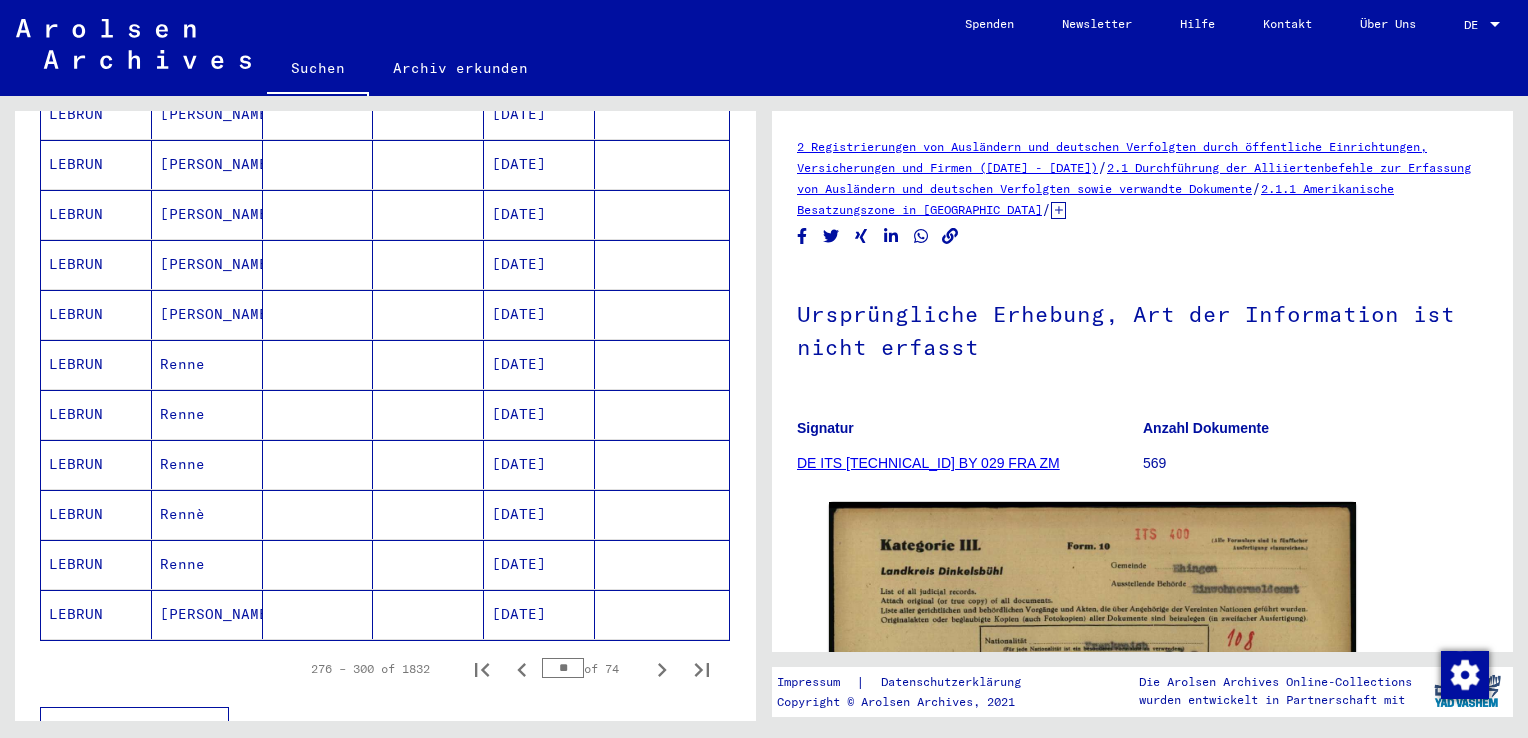 click 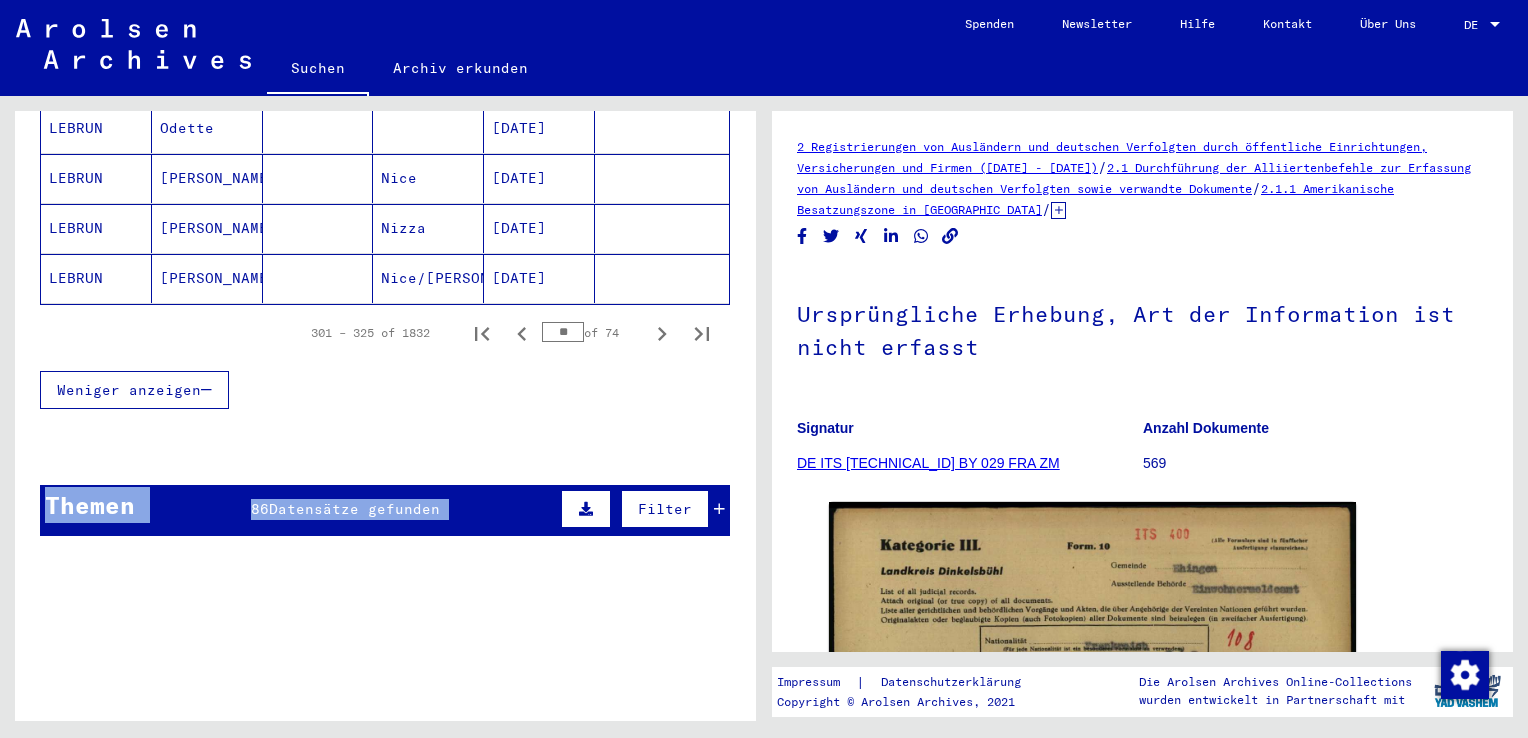 scroll, scrollTop: 1457, scrollLeft: 0, axis: vertical 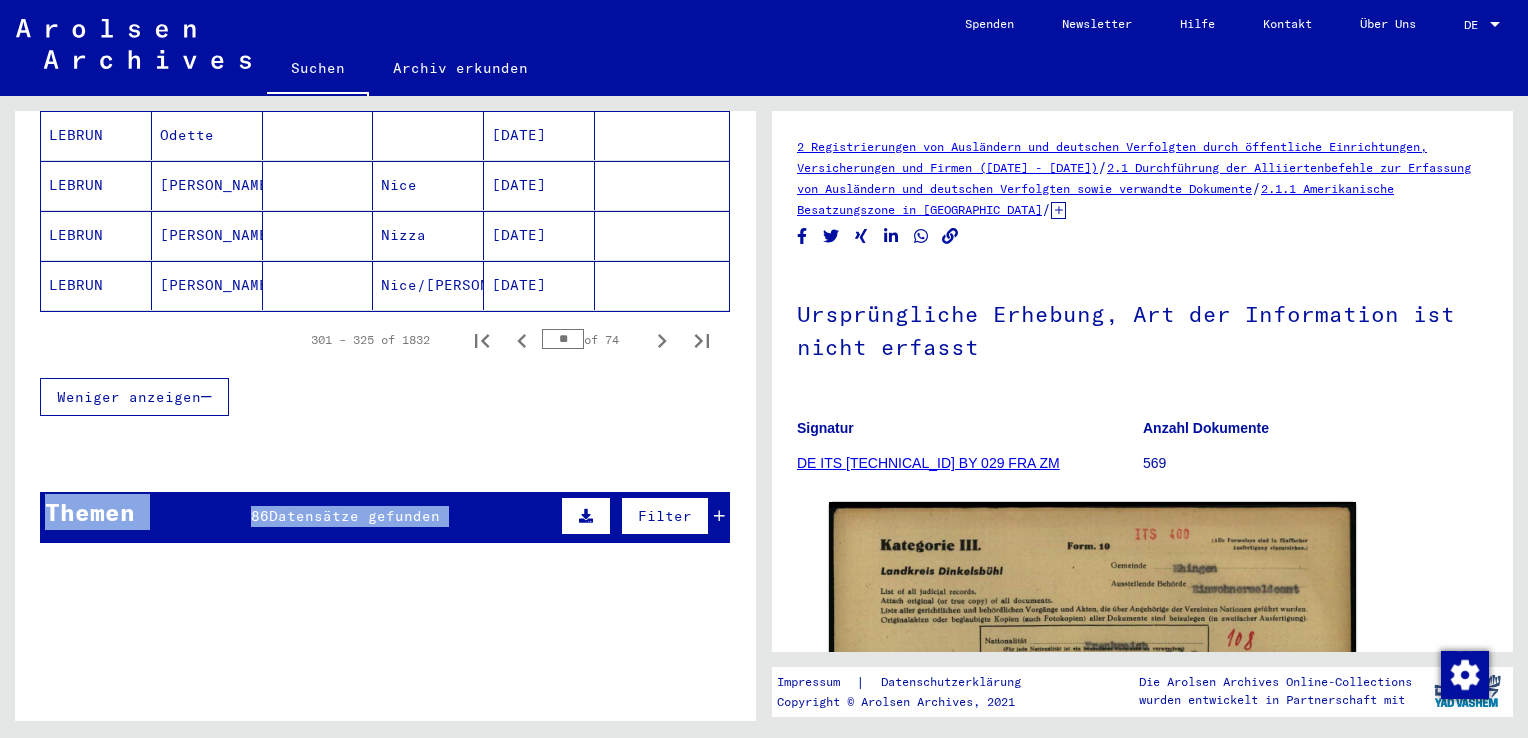 click 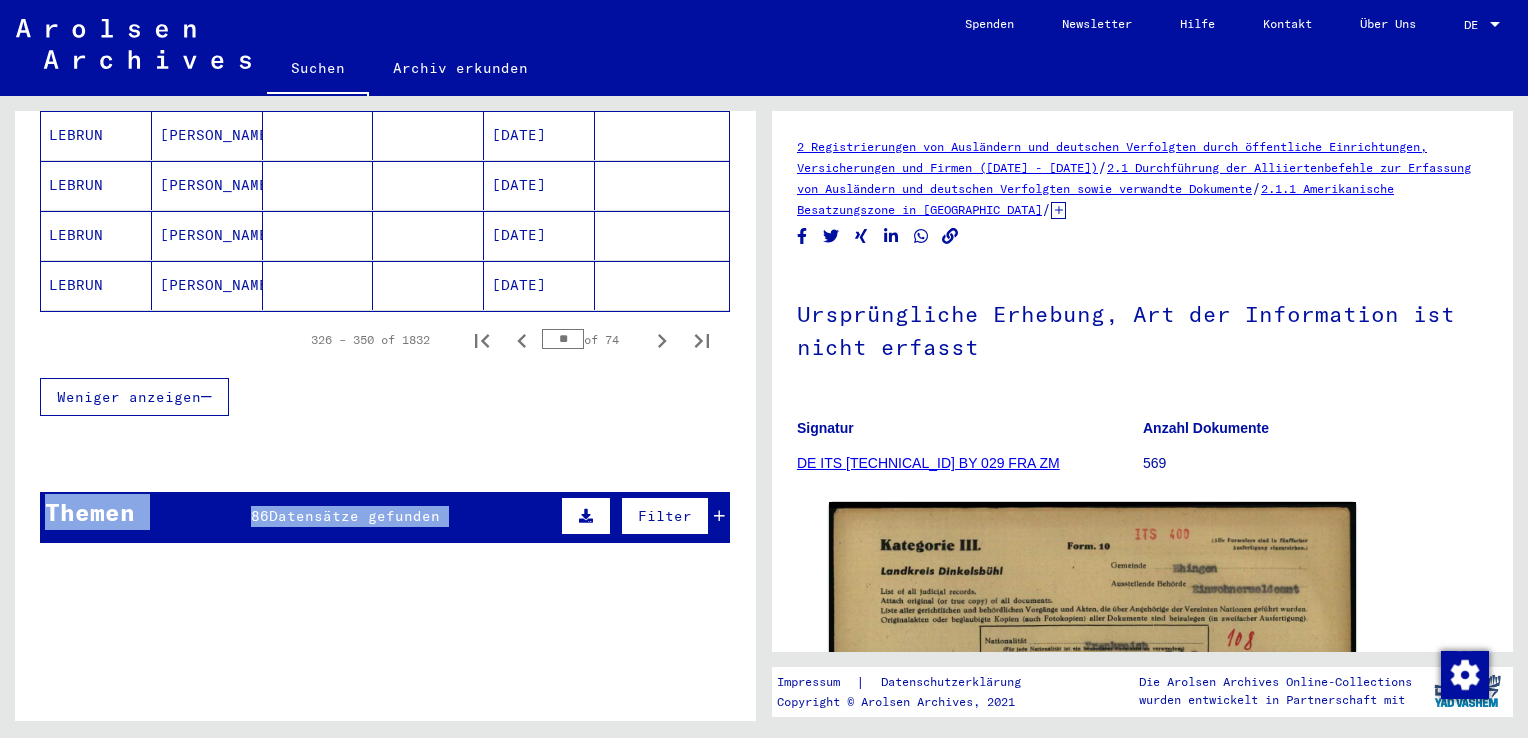 scroll, scrollTop: 1045, scrollLeft: 0, axis: vertical 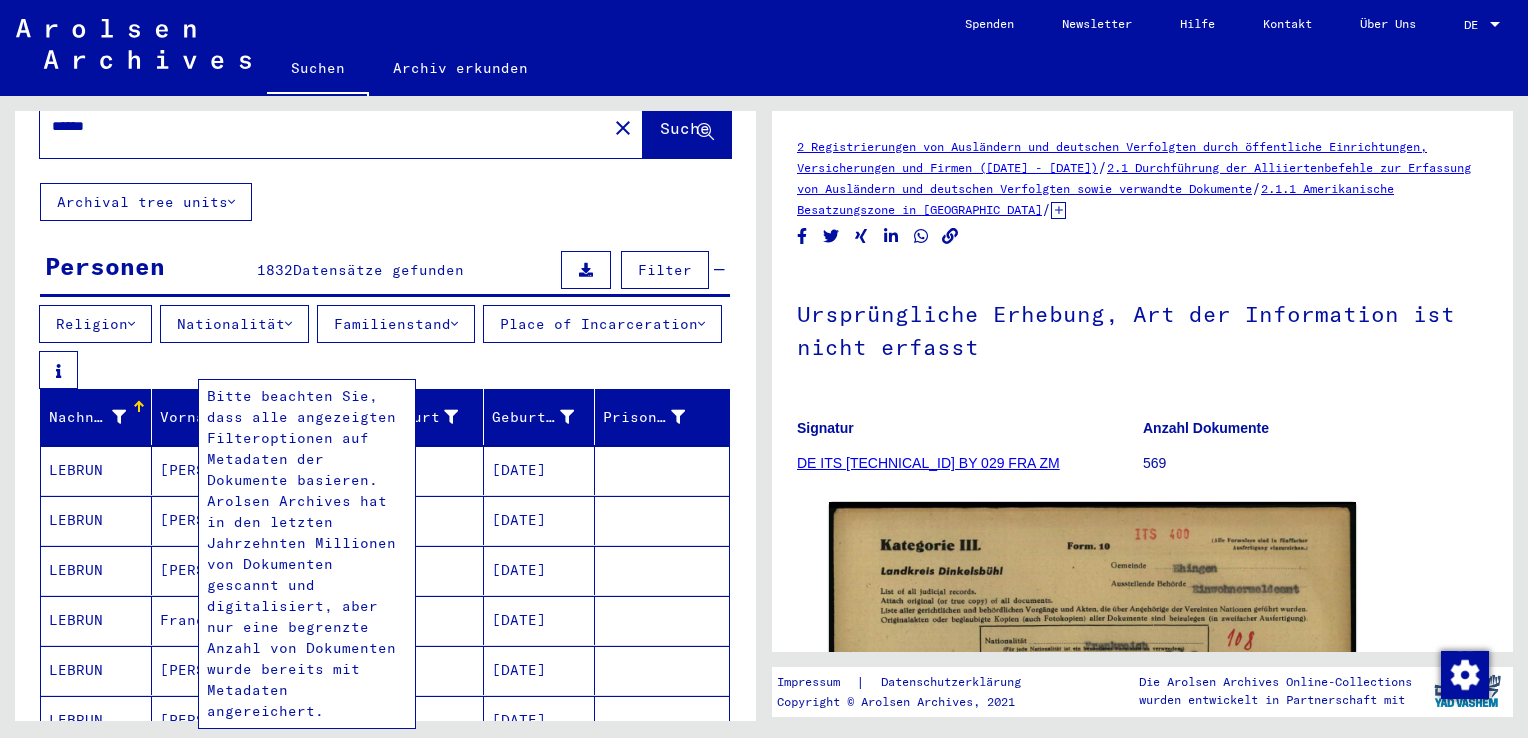 drag, startPoint x: 318, startPoint y: 358, endPoint x: 676, endPoint y: 232, distance: 379.52603 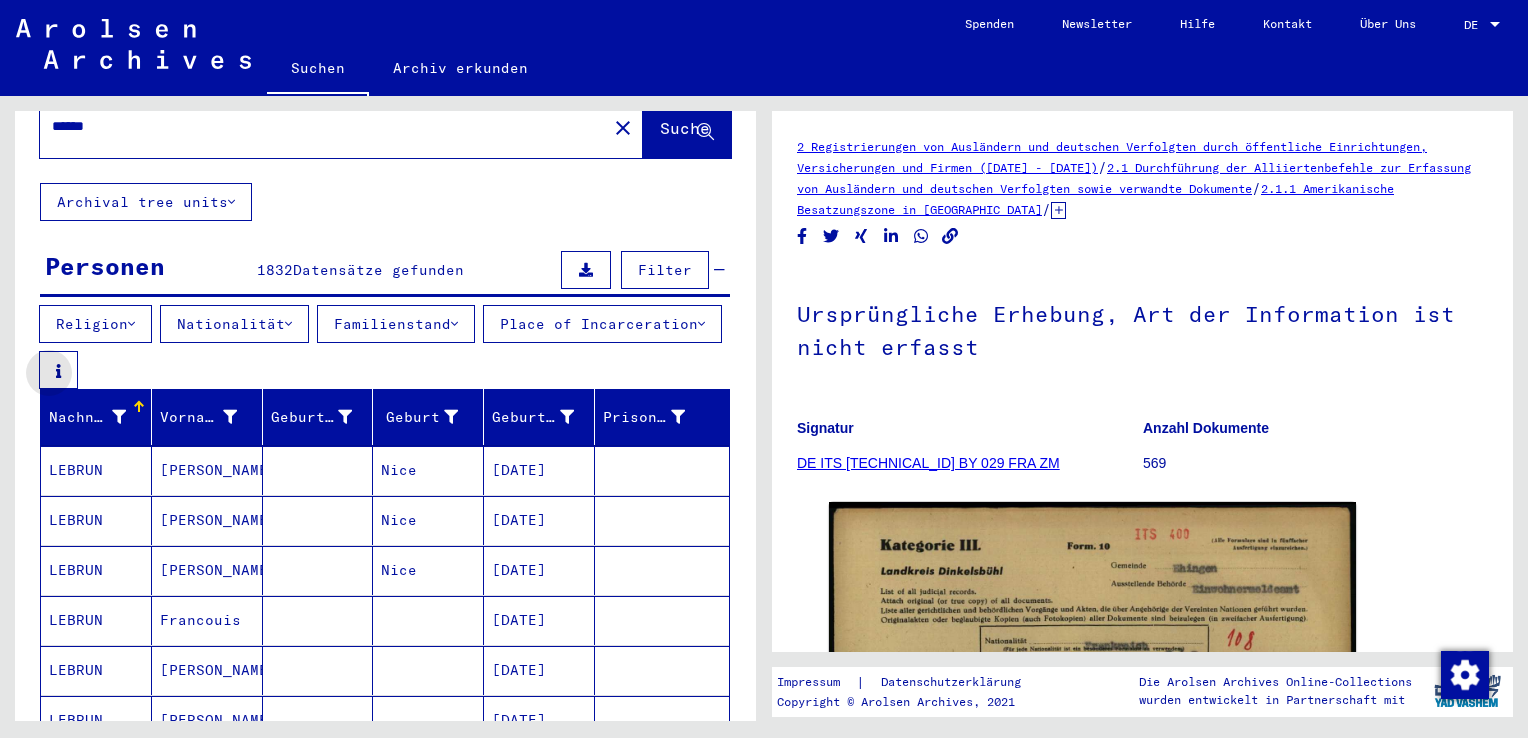 click on "Filter" at bounding box center (665, 270) 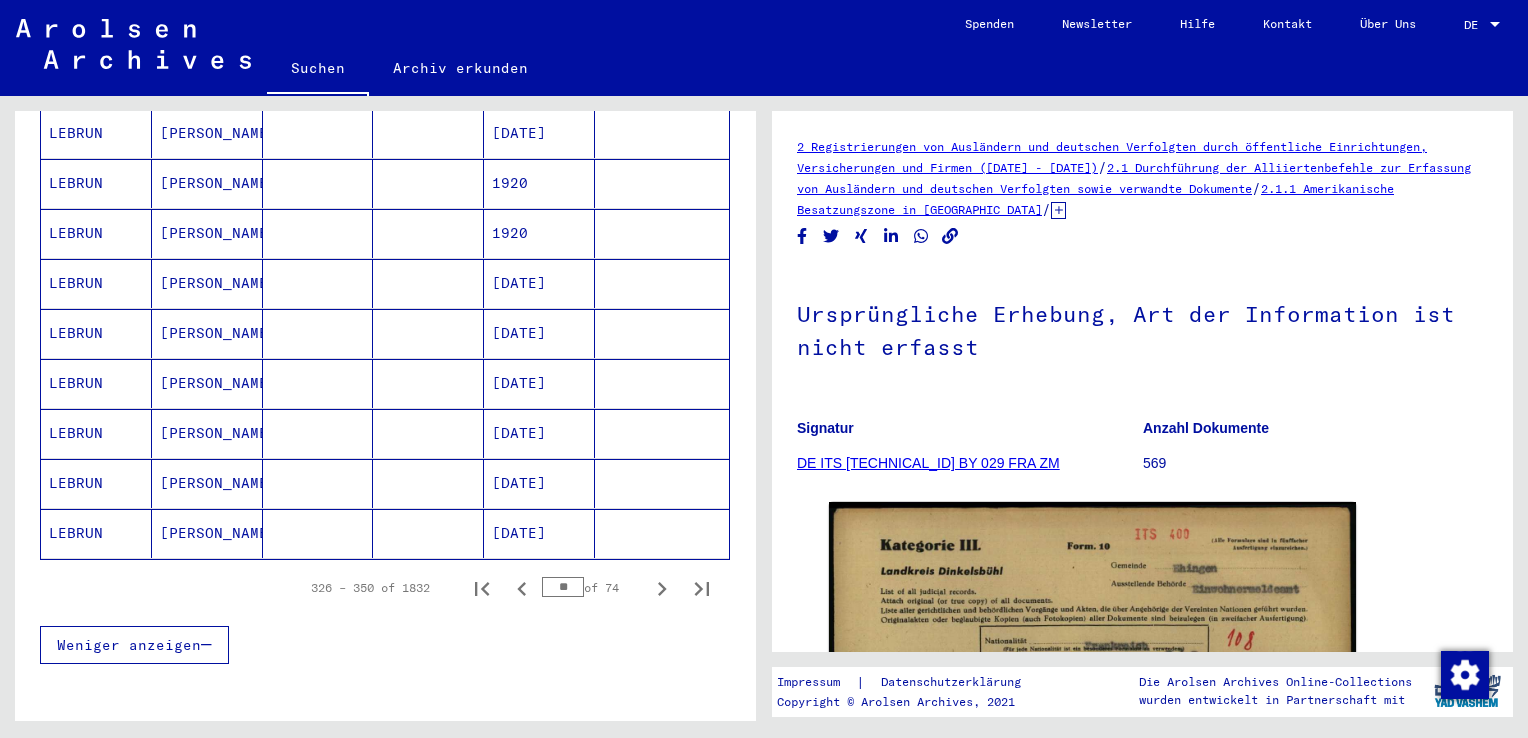 scroll, scrollTop: 1181, scrollLeft: 0, axis: vertical 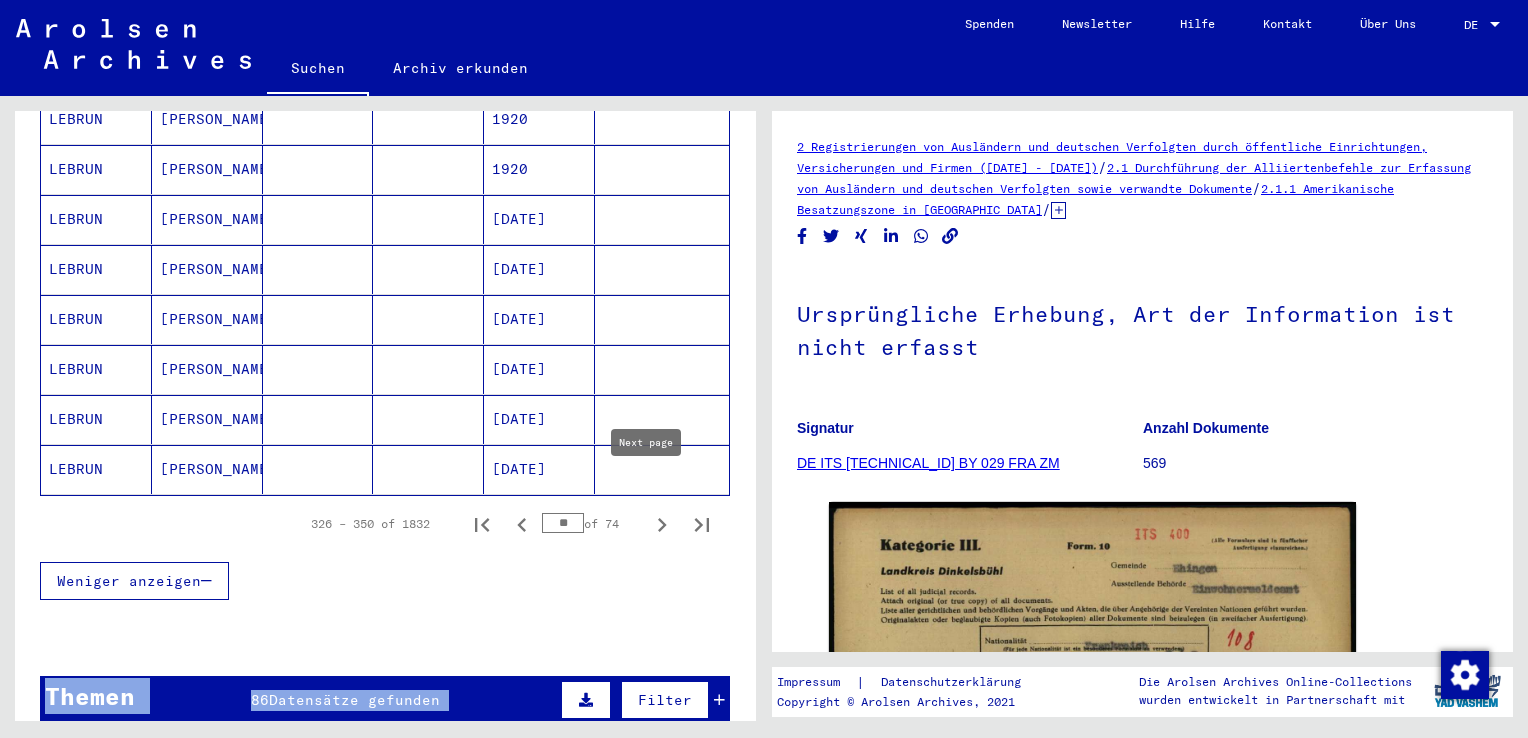 click 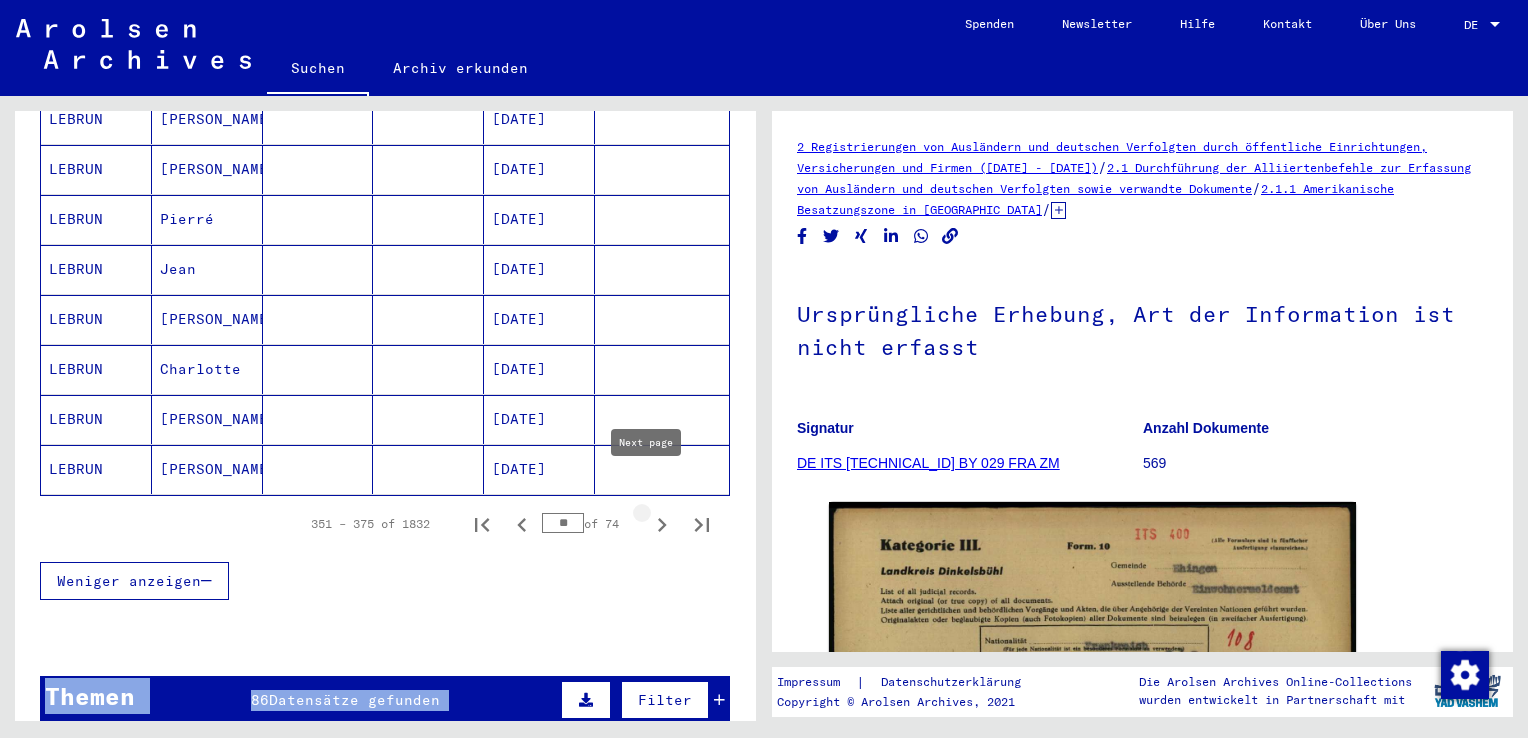 type on "**" 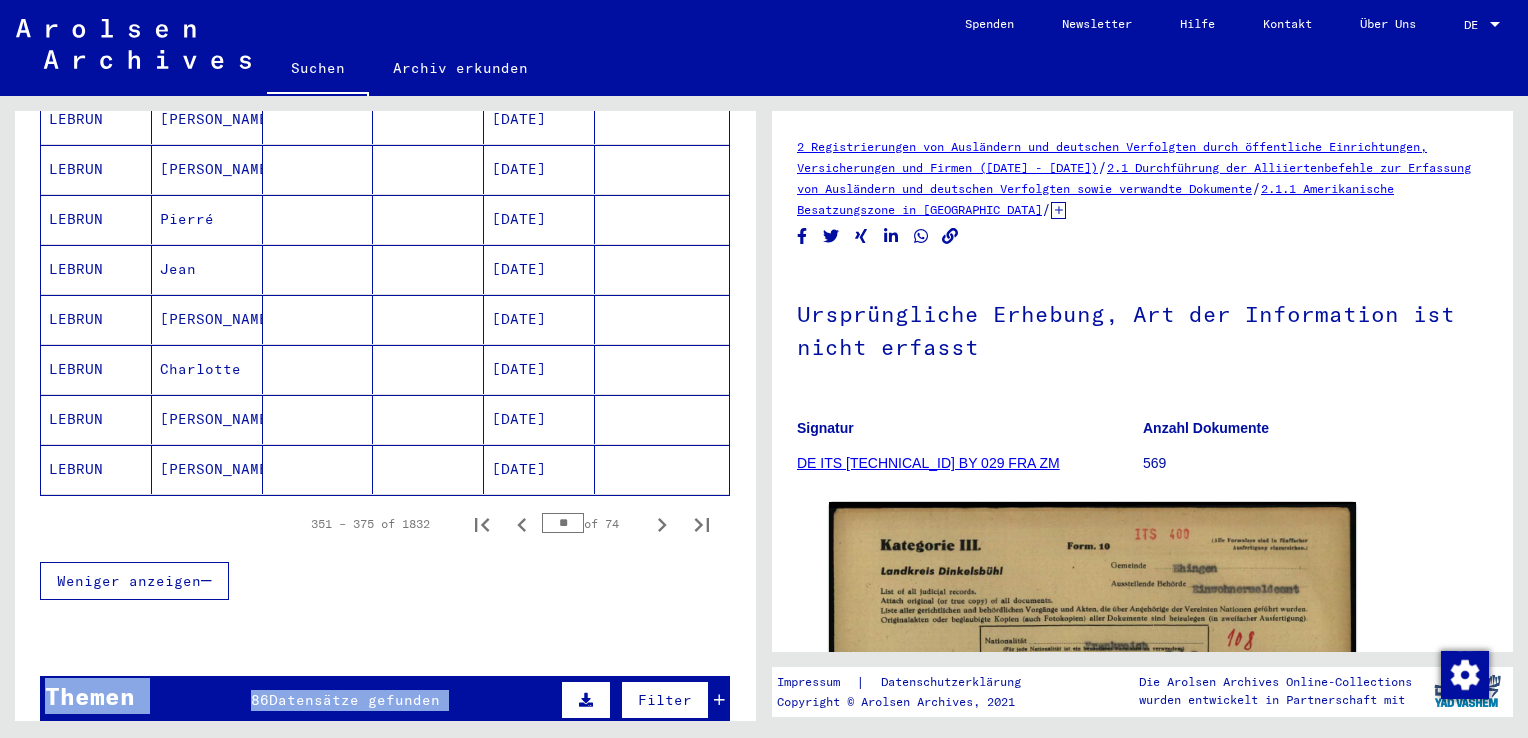 scroll, scrollTop: 495, scrollLeft: 0, axis: vertical 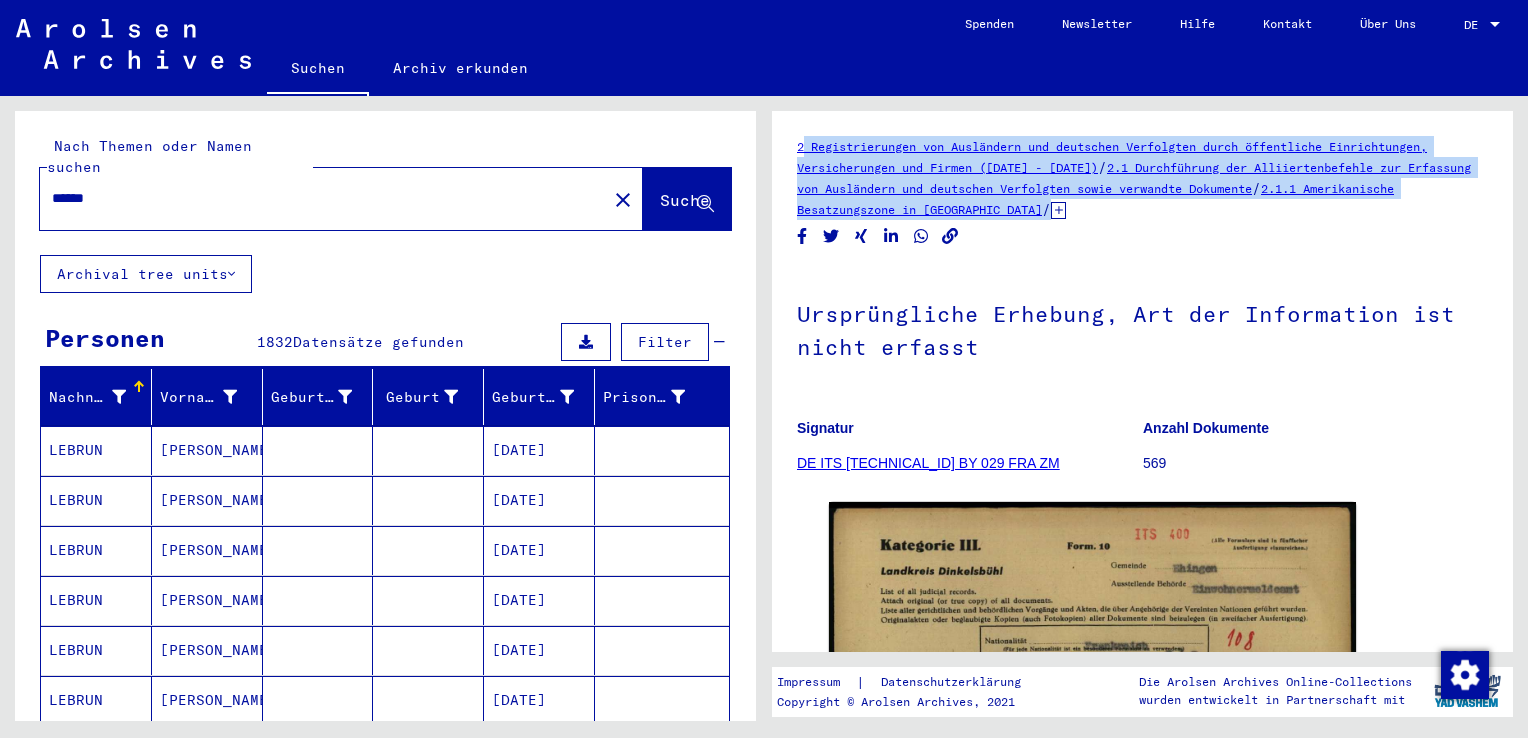 drag, startPoint x: 1526, startPoint y: 221, endPoint x: 1531, endPoint y: 364, distance: 143.08739 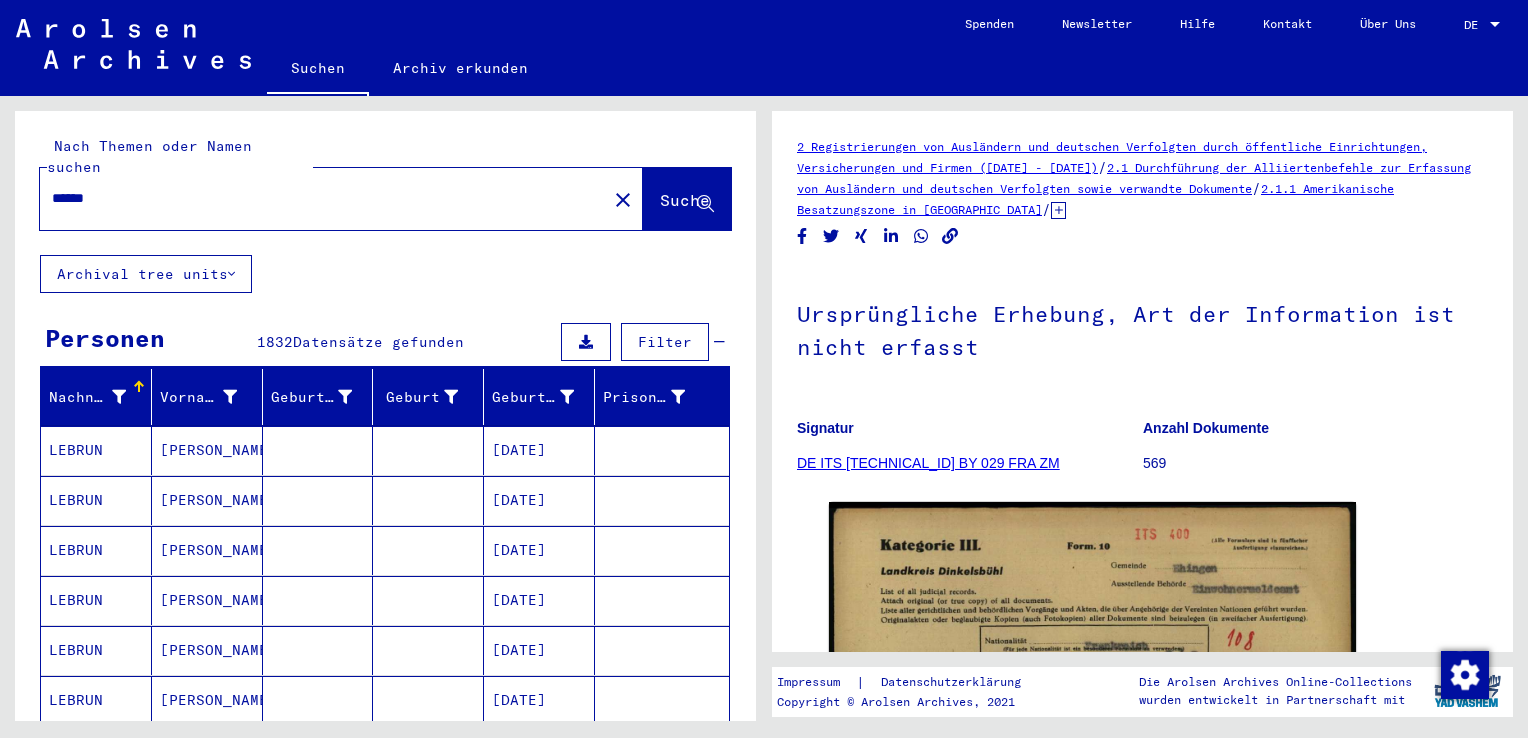 click on "DocID: 69874759" 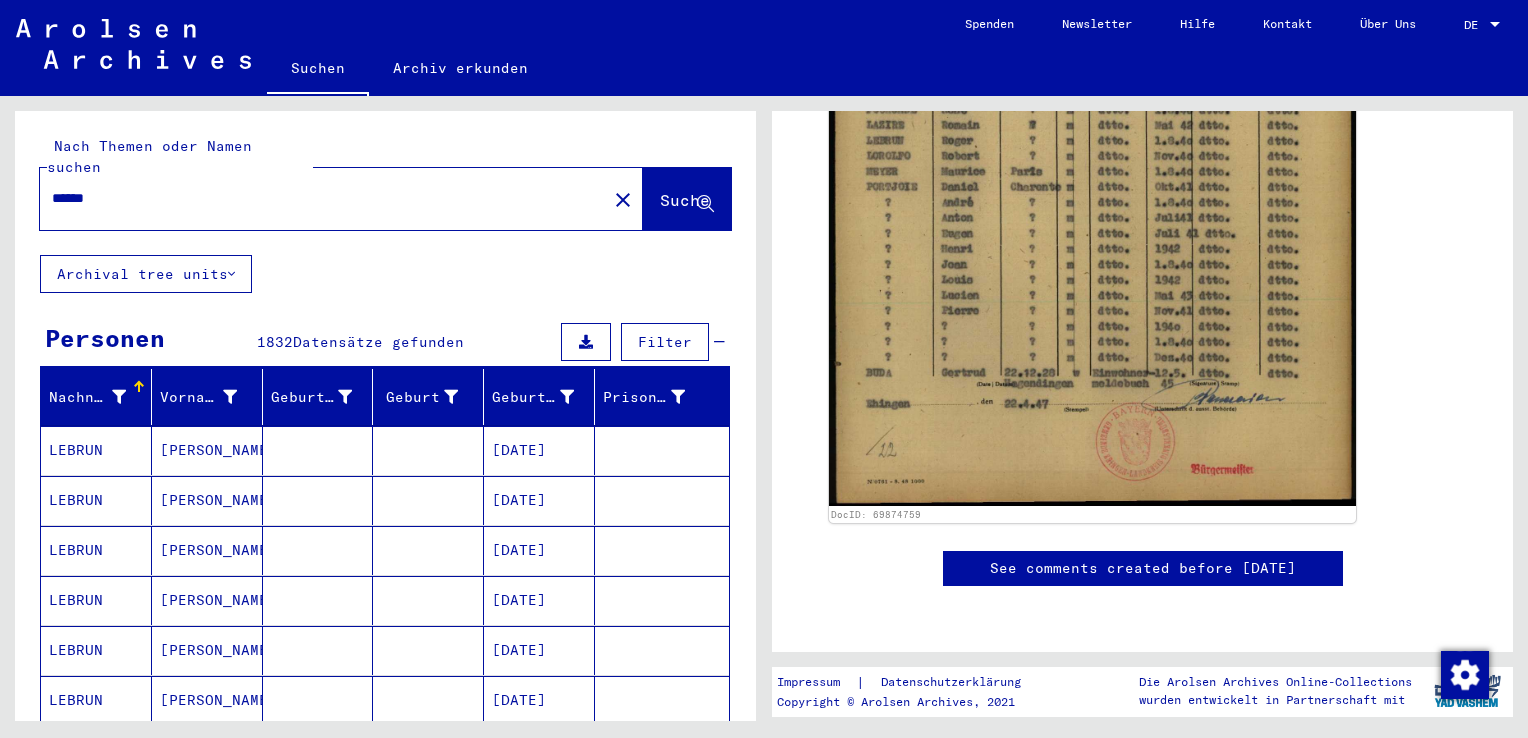scroll, scrollTop: 0, scrollLeft: 0, axis: both 